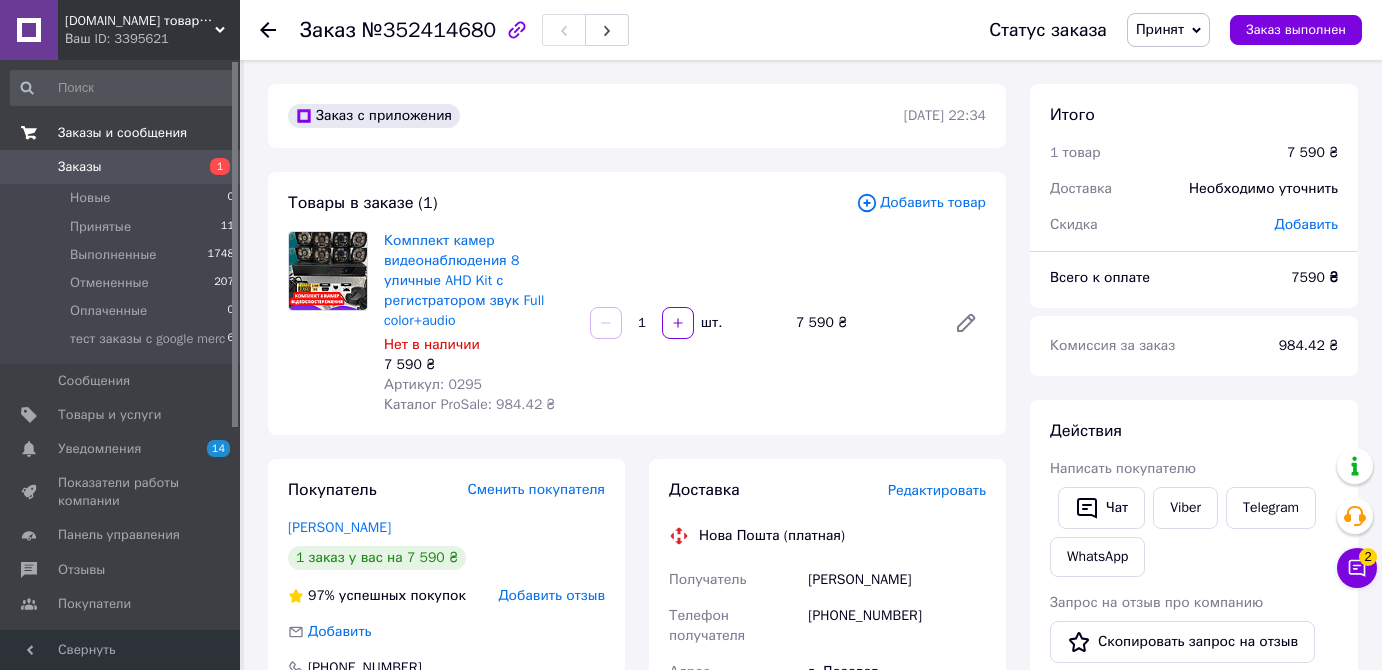 scroll, scrollTop: 43, scrollLeft: 0, axis: vertical 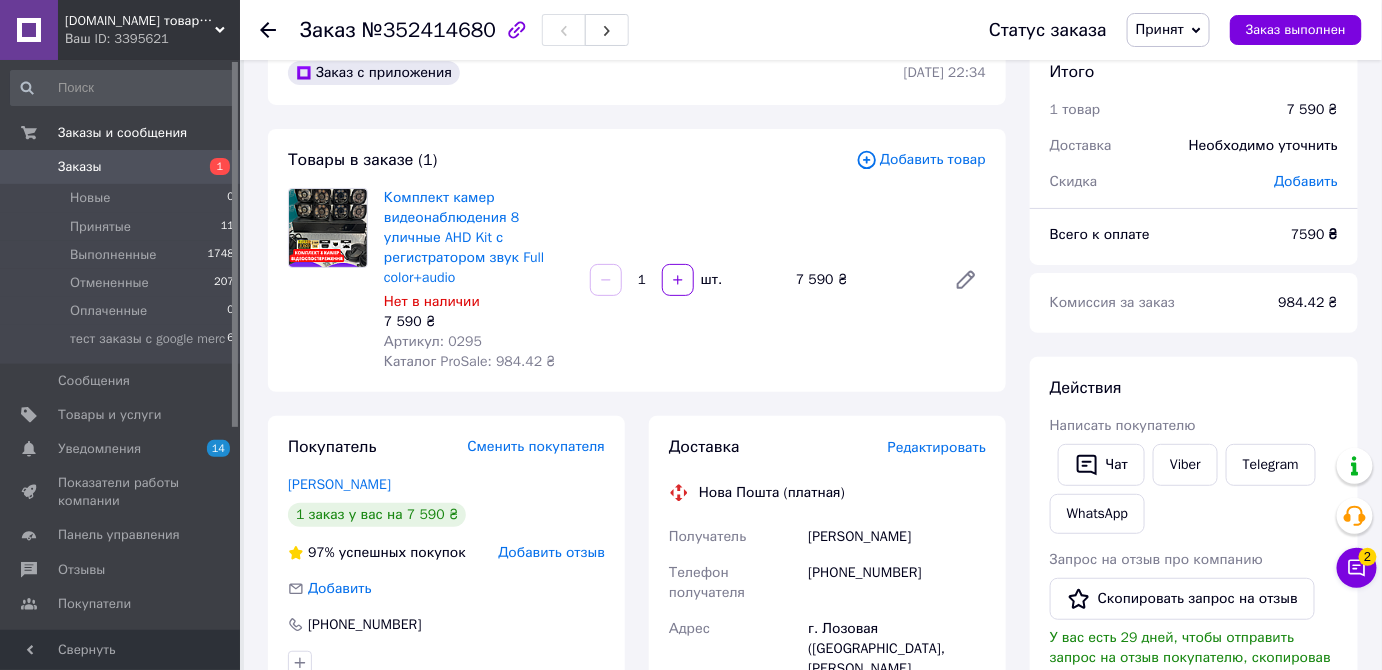 click on "Заказы" at bounding box center [80, 167] 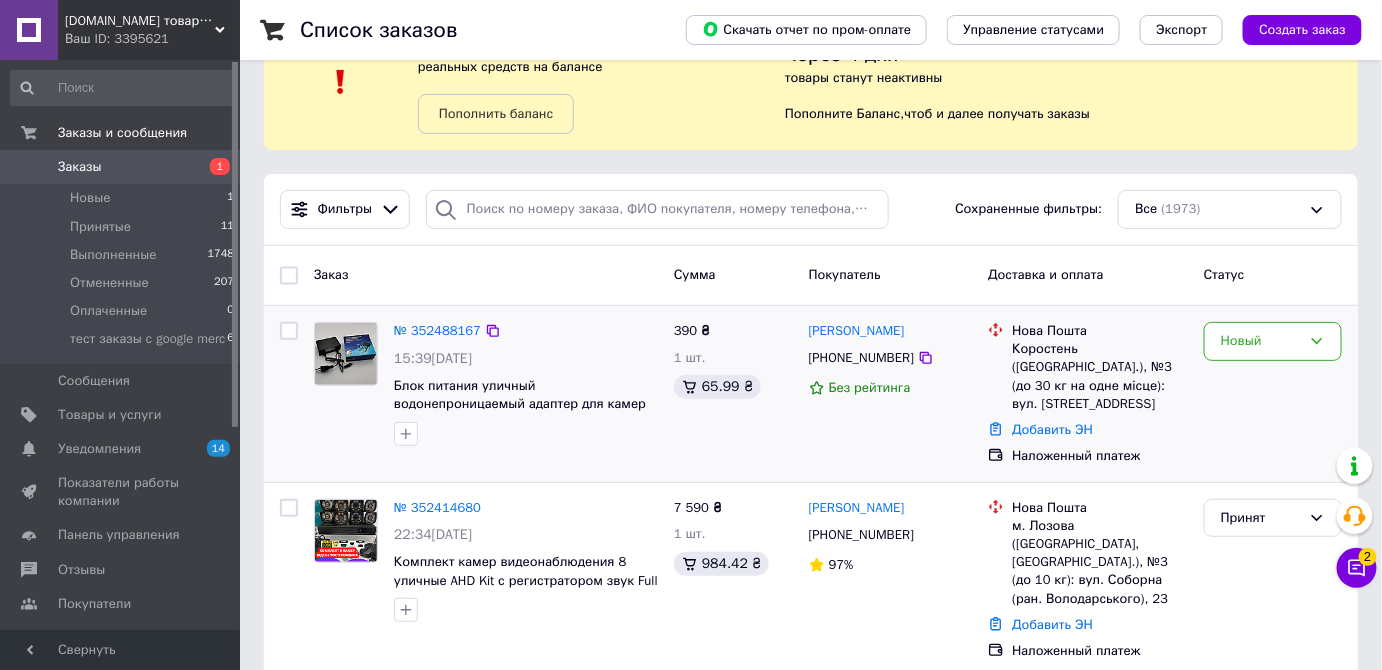 scroll, scrollTop: 181, scrollLeft: 0, axis: vertical 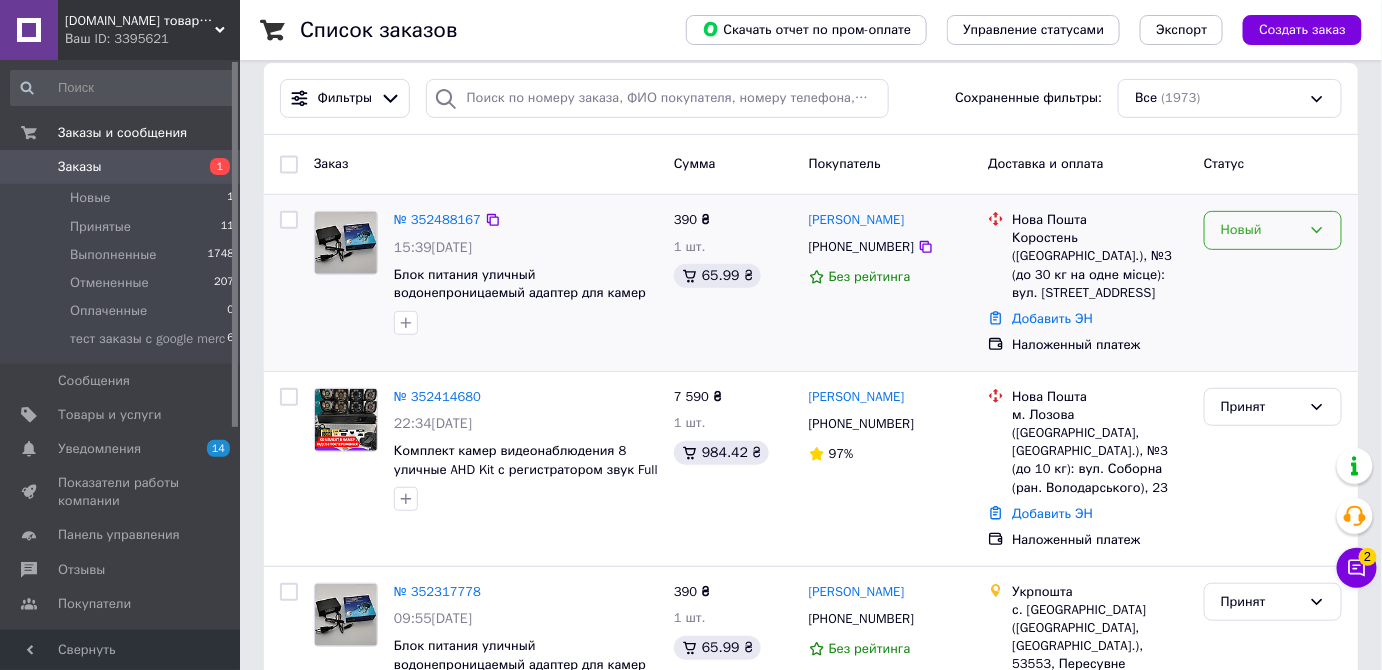 click on "Новый" at bounding box center [1261, 230] 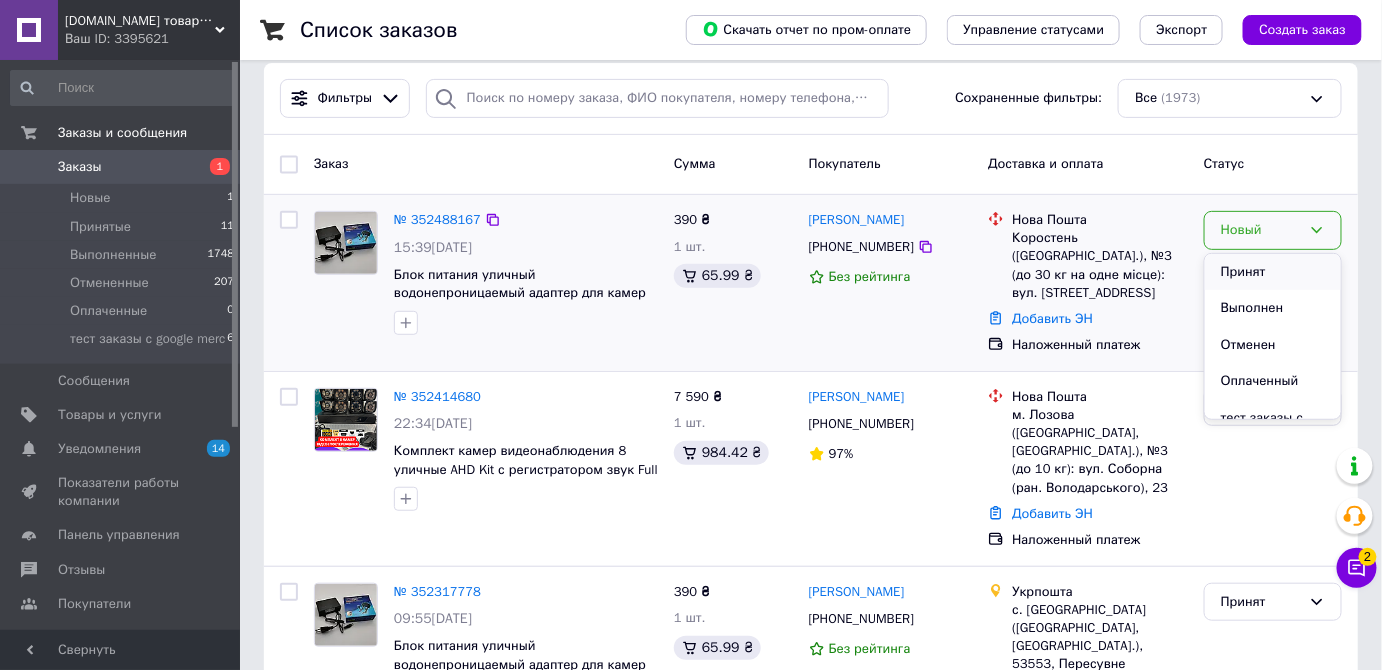 click on "Принят" at bounding box center [1273, 272] 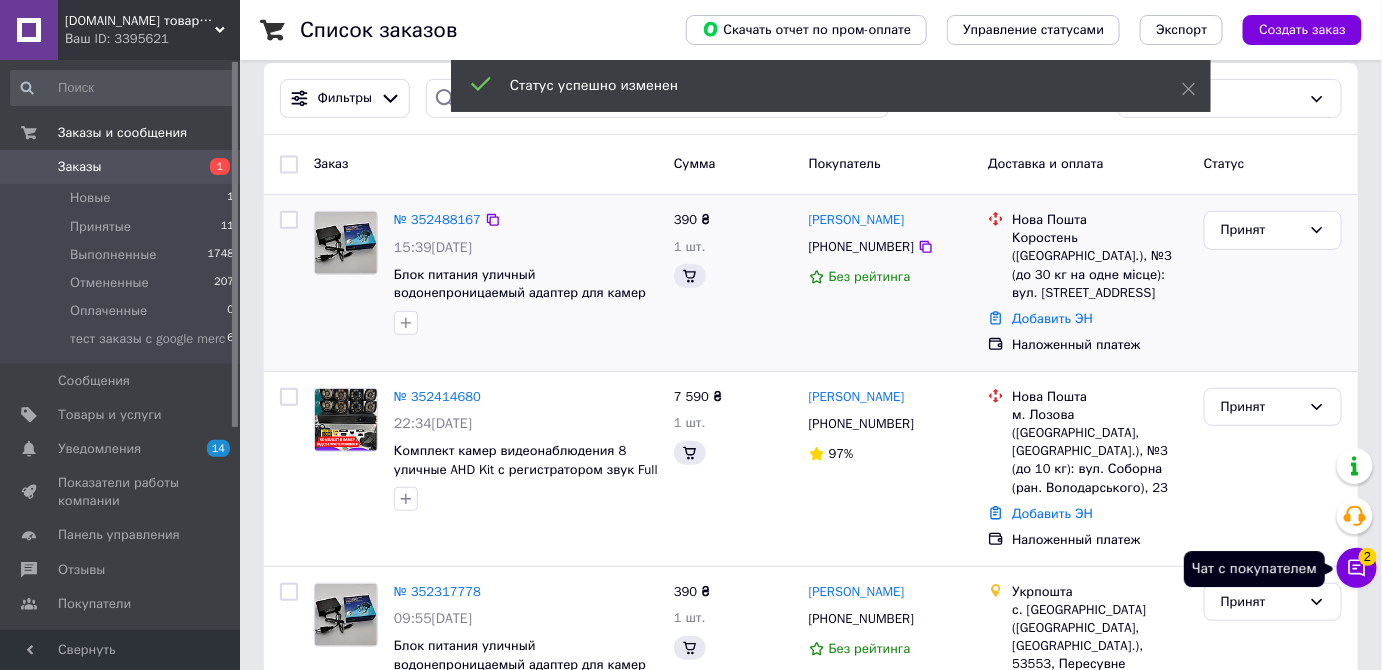 click 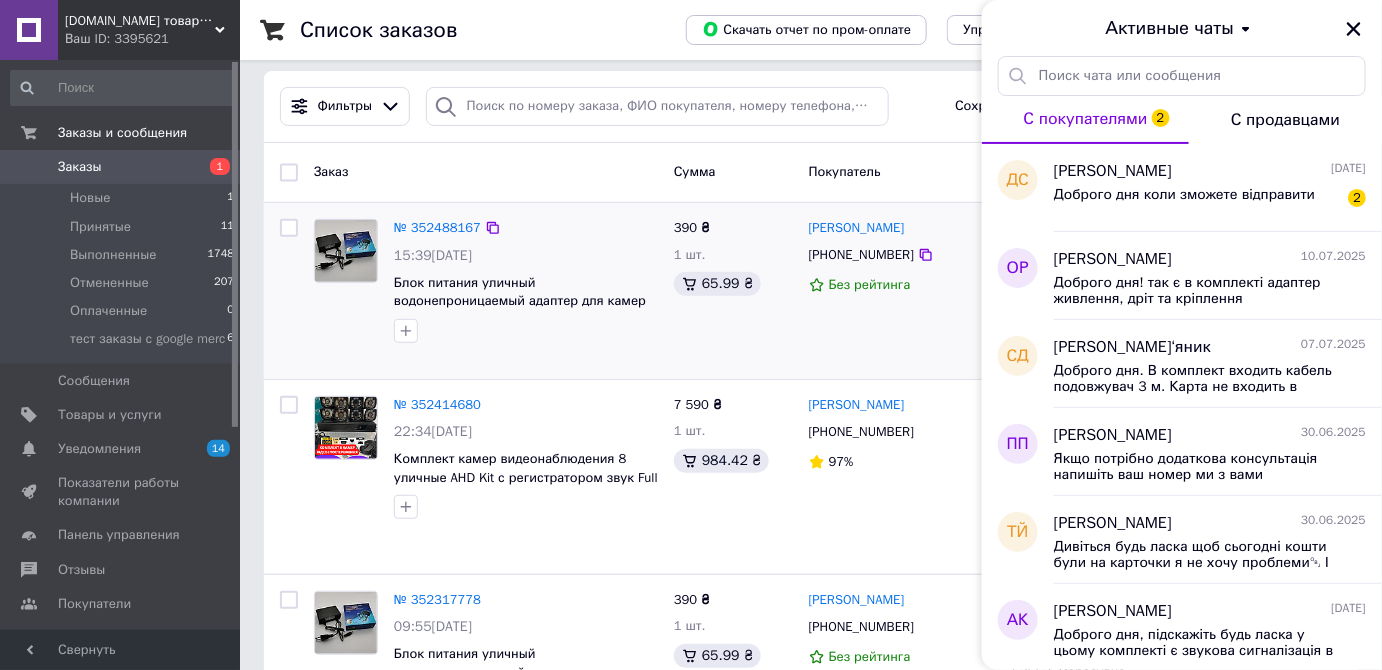 scroll, scrollTop: 272, scrollLeft: 0, axis: vertical 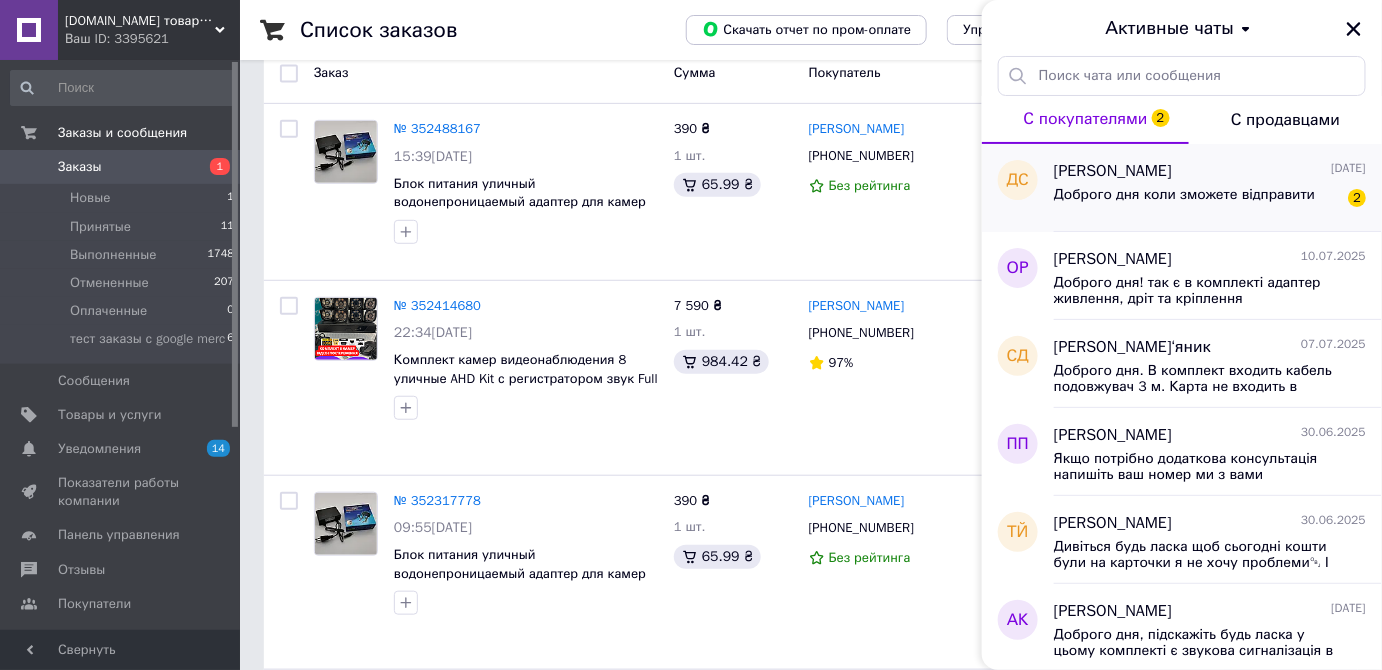 click on "Доброго дня коли зможете відправити" at bounding box center (1184, 195) 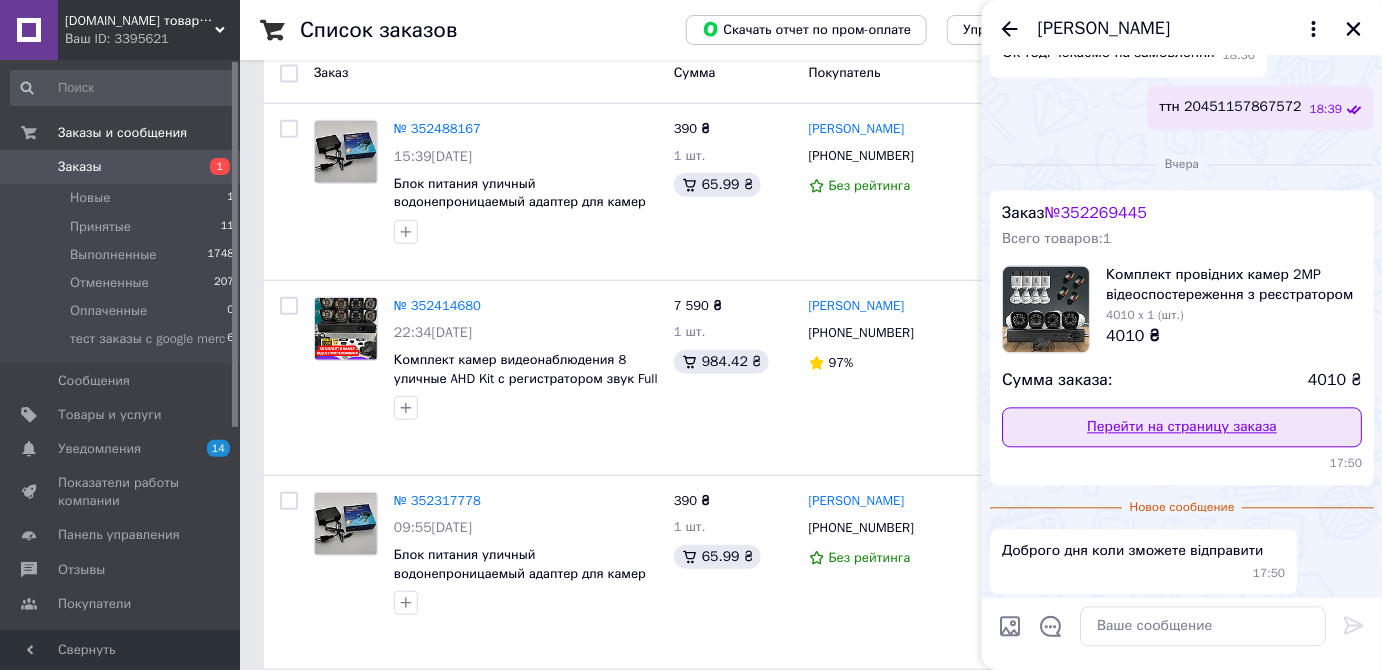 scroll, scrollTop: 1319, scrollLeft: 0, axis: vertical 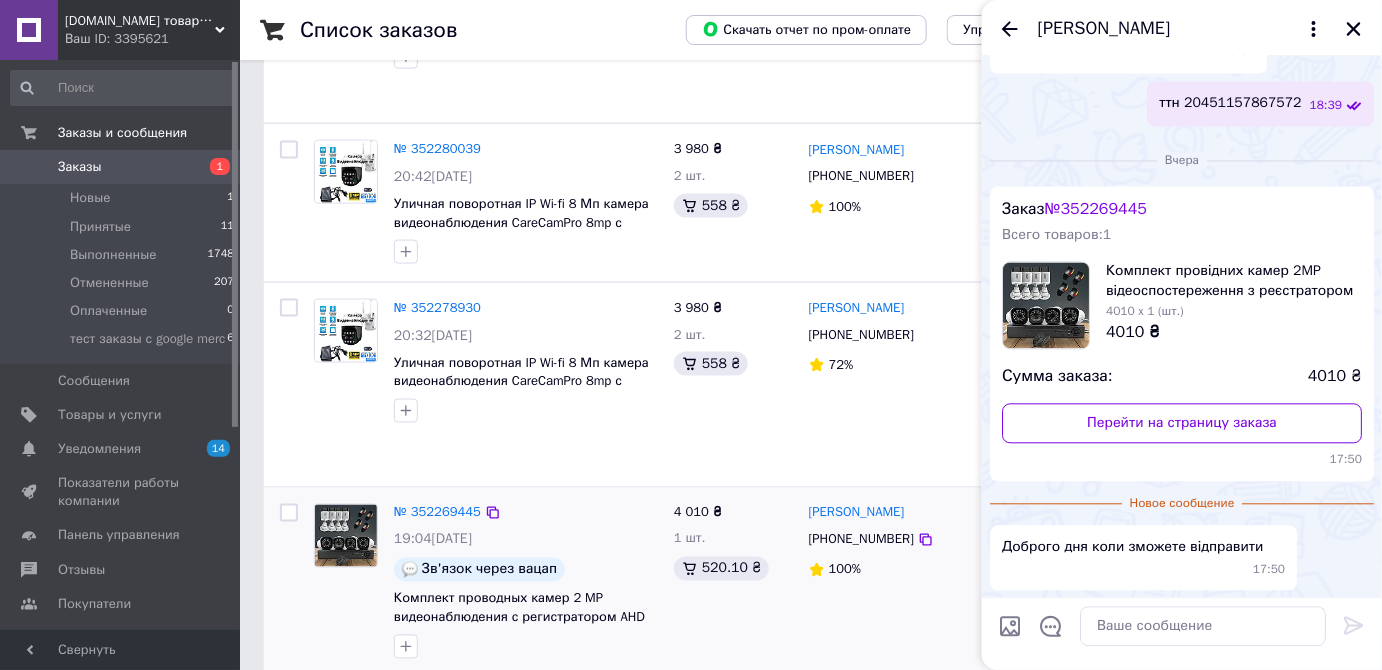 drag, startPoint x: 826, startPoint y: 466, endPoint x: 922, endPoint y: 483, distance: 97.49359 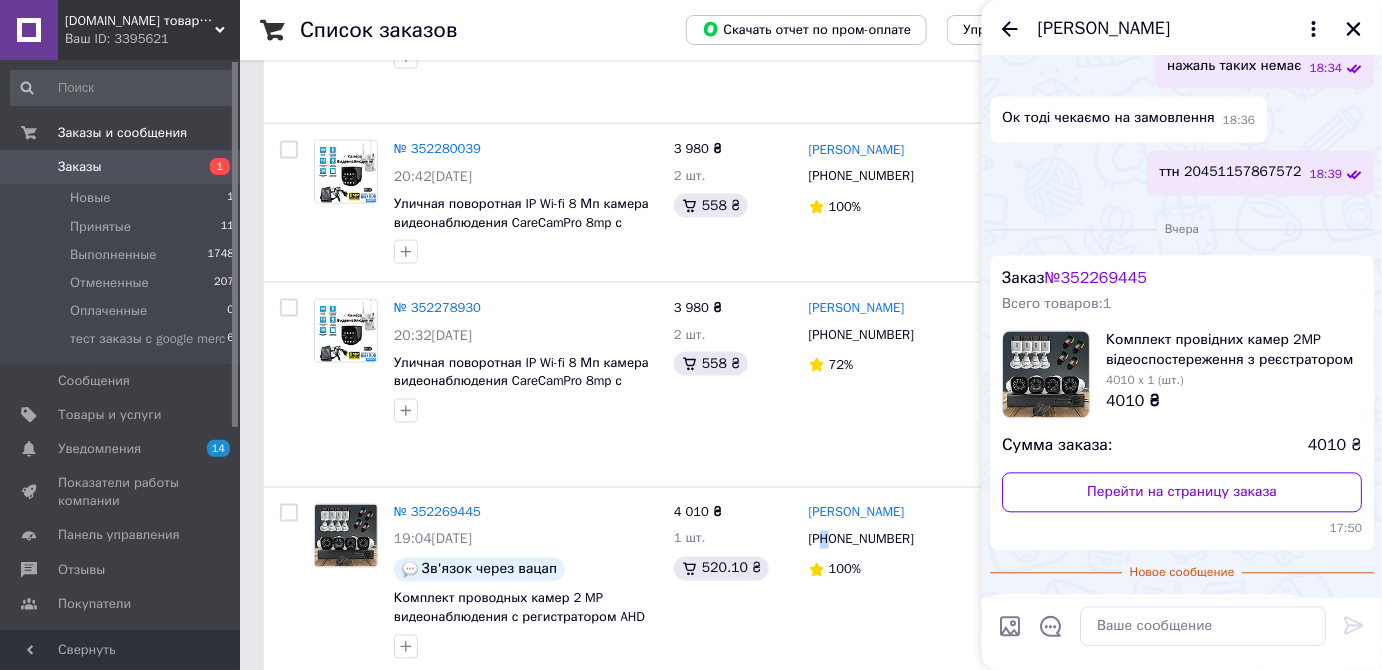 scroll, scrollTop: 1319, scrollLeft: 0, axis: vertical 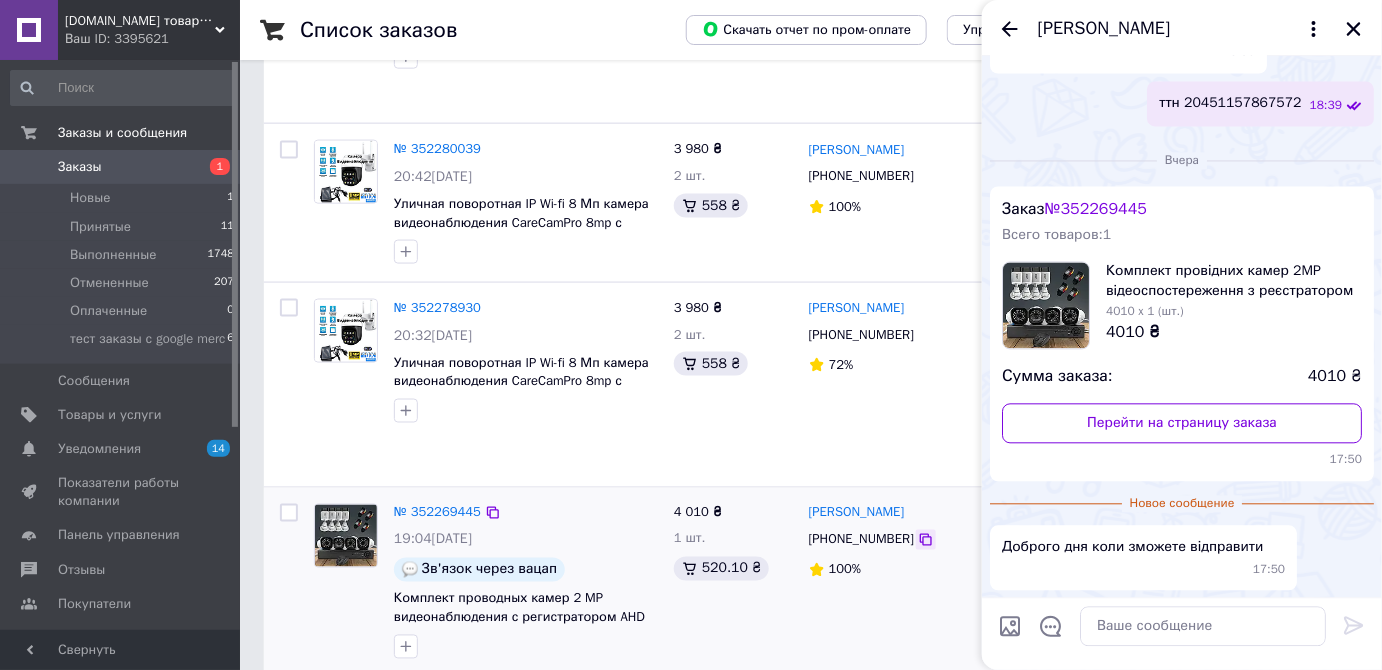 click 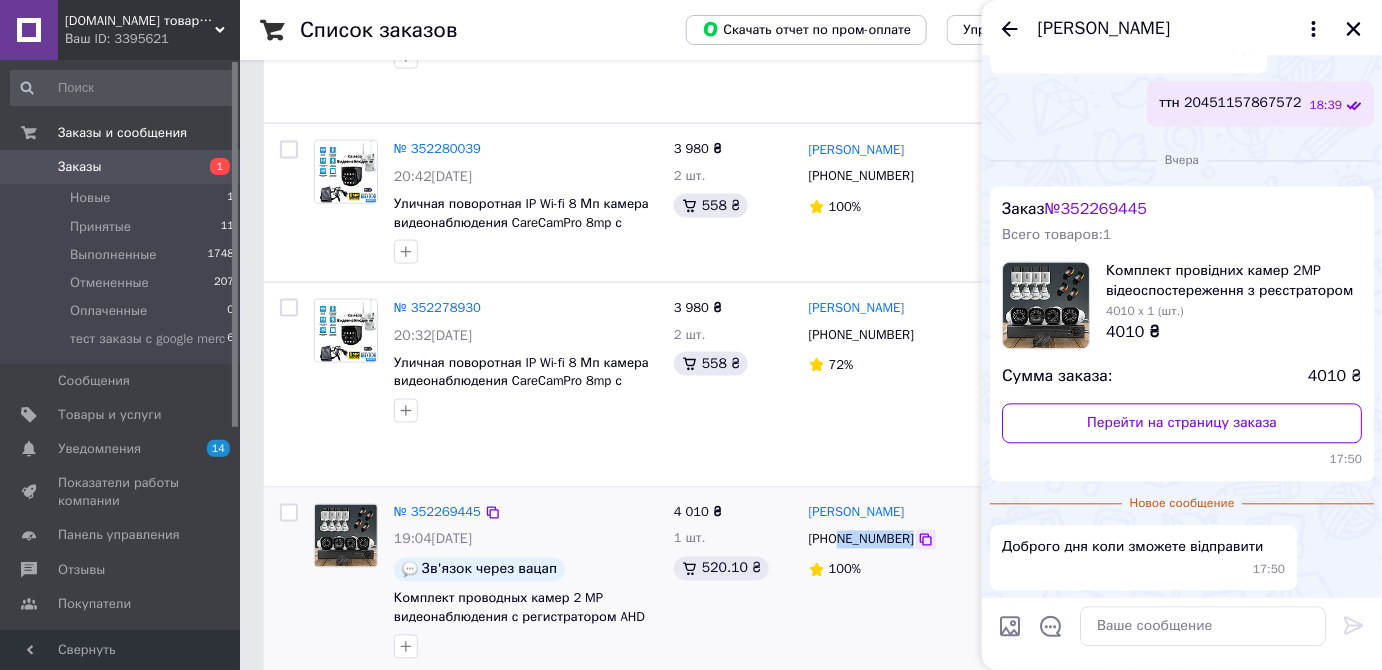 drag, startPoint x: 835, startPoint y: 464, endPoint x: 911, endPoint y: 469, distance: 76.1643 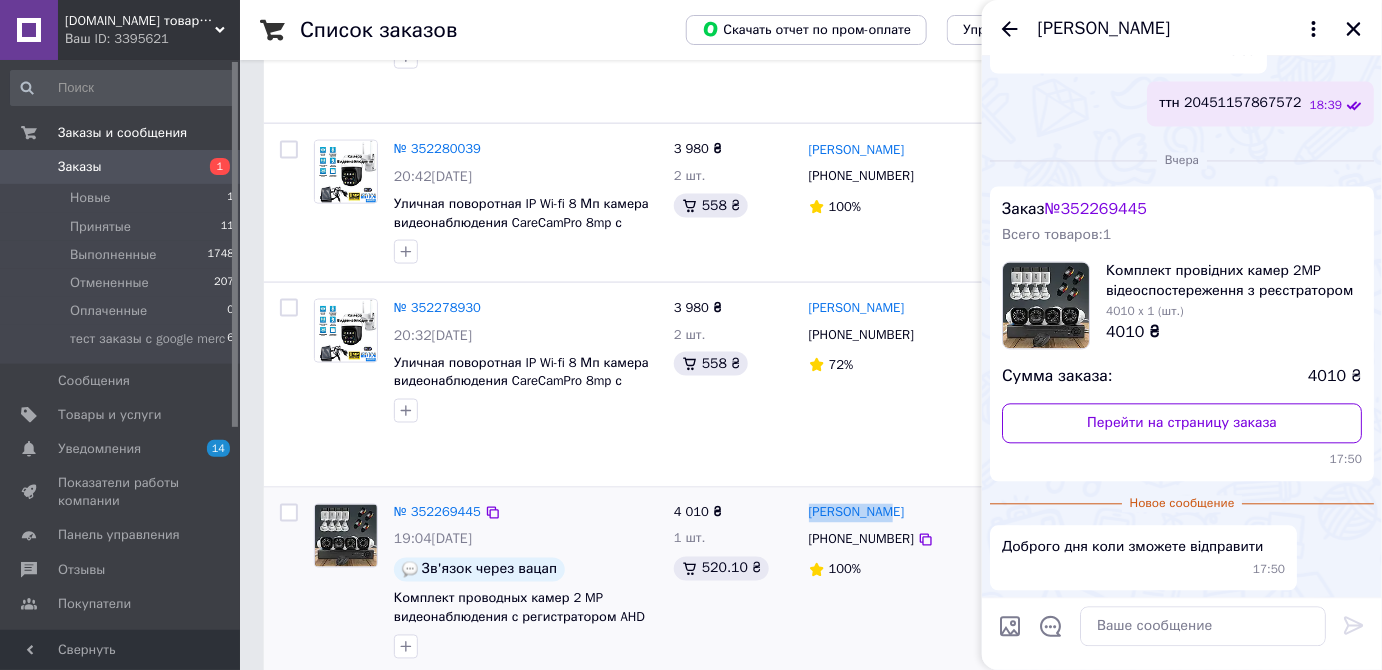 drag, startPoint x: 888, startPoint y: 431, endPoint x: 800, endPoint y: 431, distance: 88 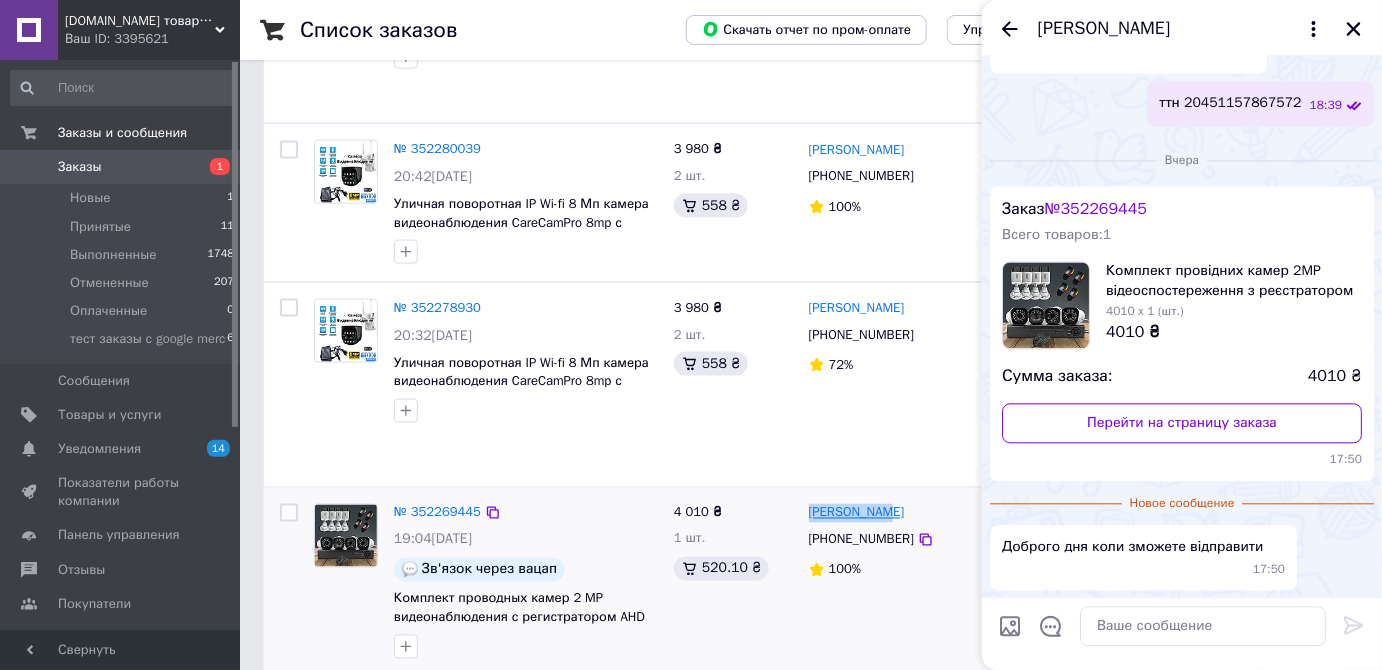 copy on "[PERSON_NAME]" 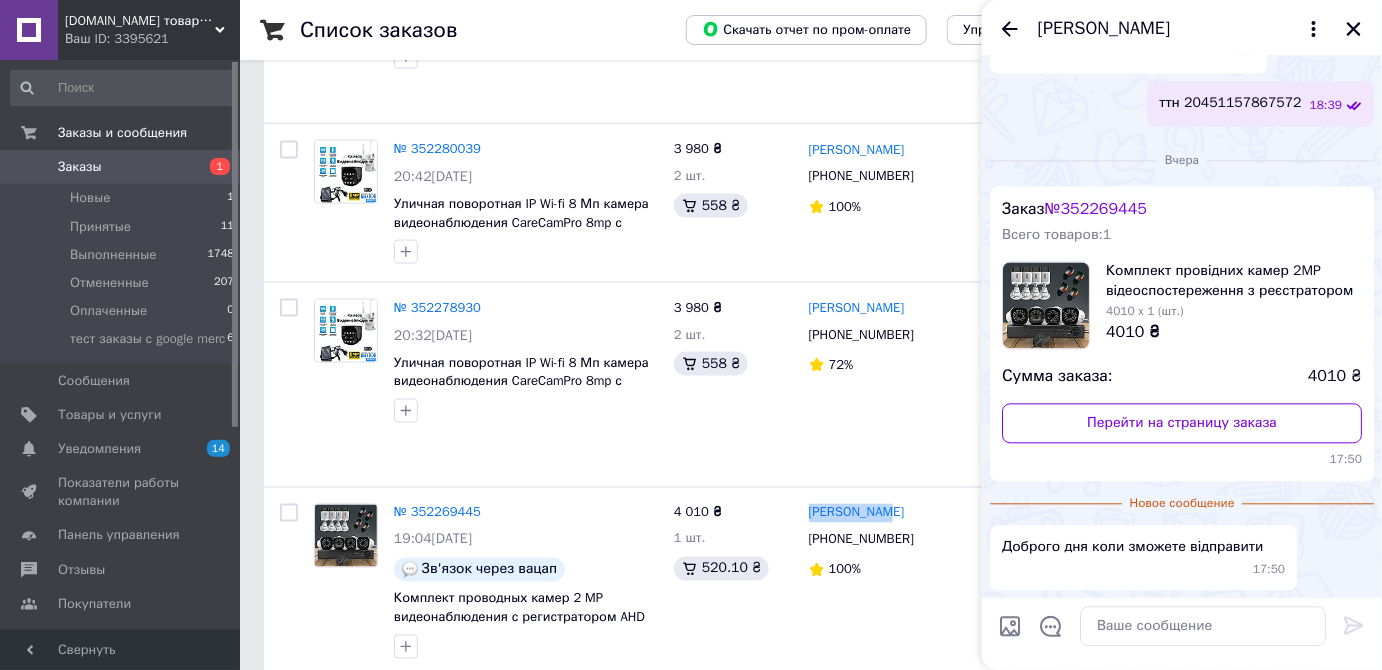 copy on "[PERSON_NAME]" 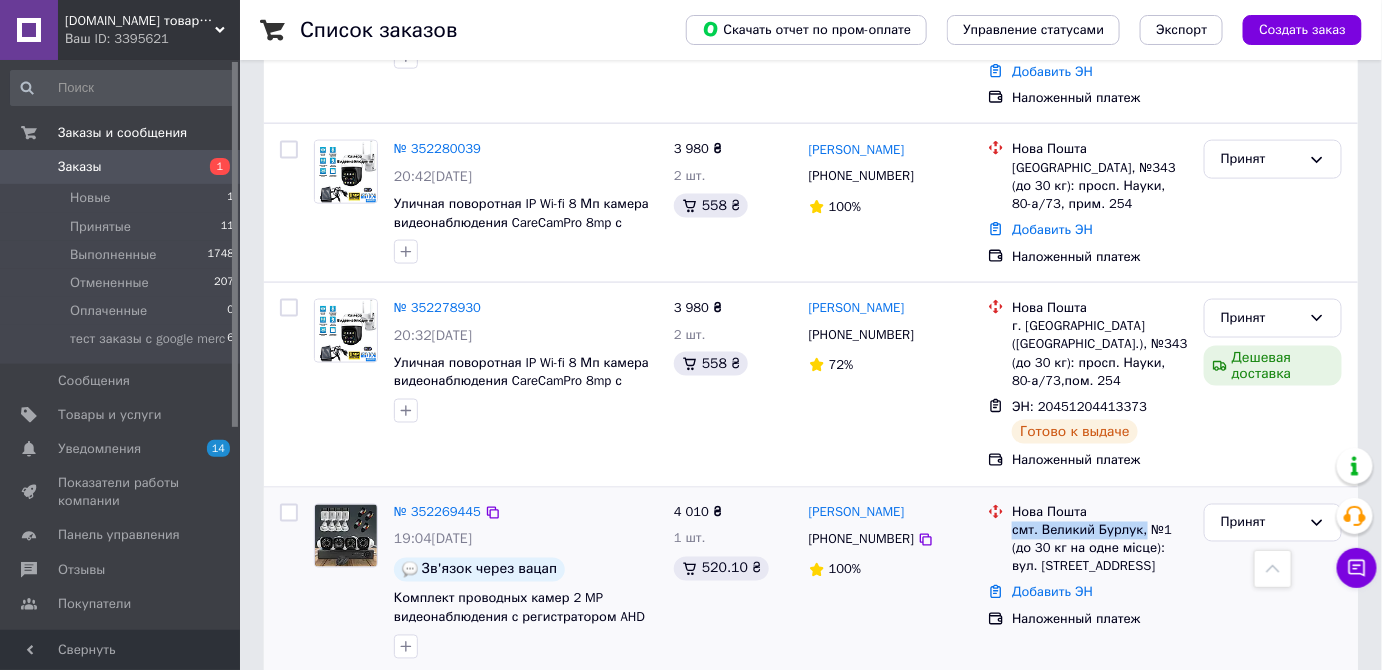 drag, startPoint x: 1010, startPoint y: 455, endPoint x: 1136, endPoint y: 450, distance: 126.09917 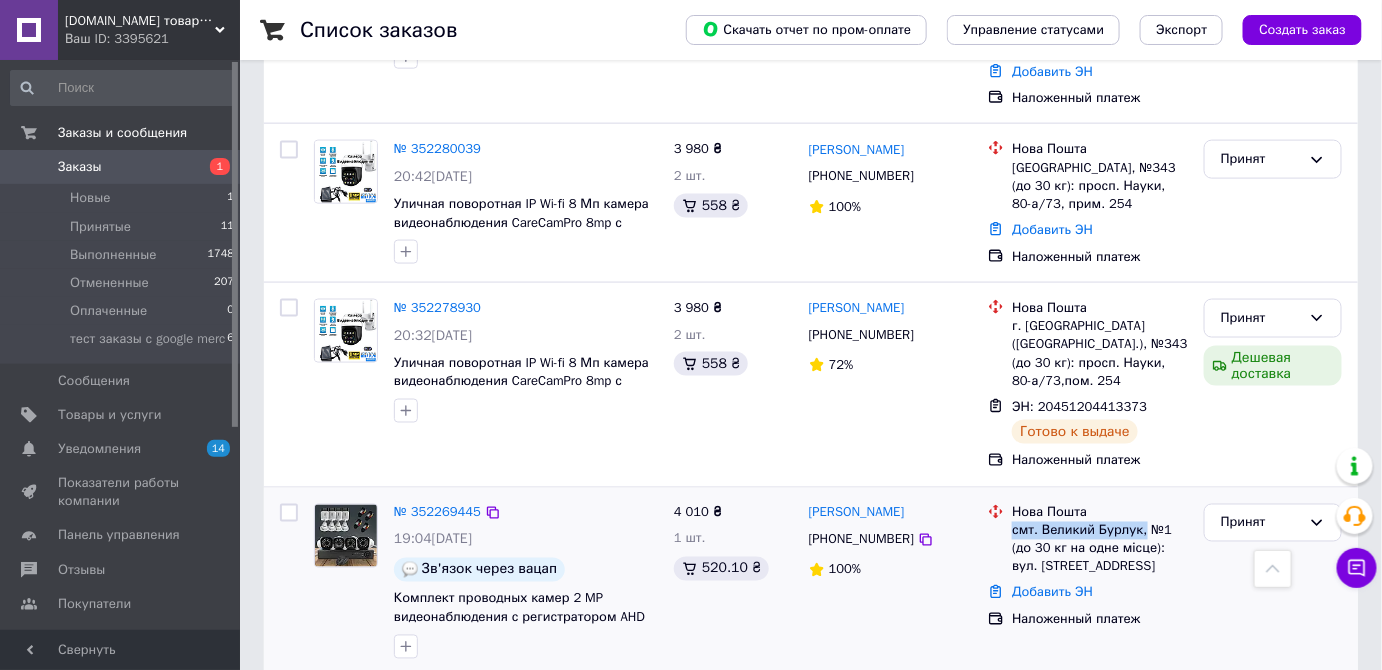 copy on "смт. [GEOGRAPHIC_DATA]," 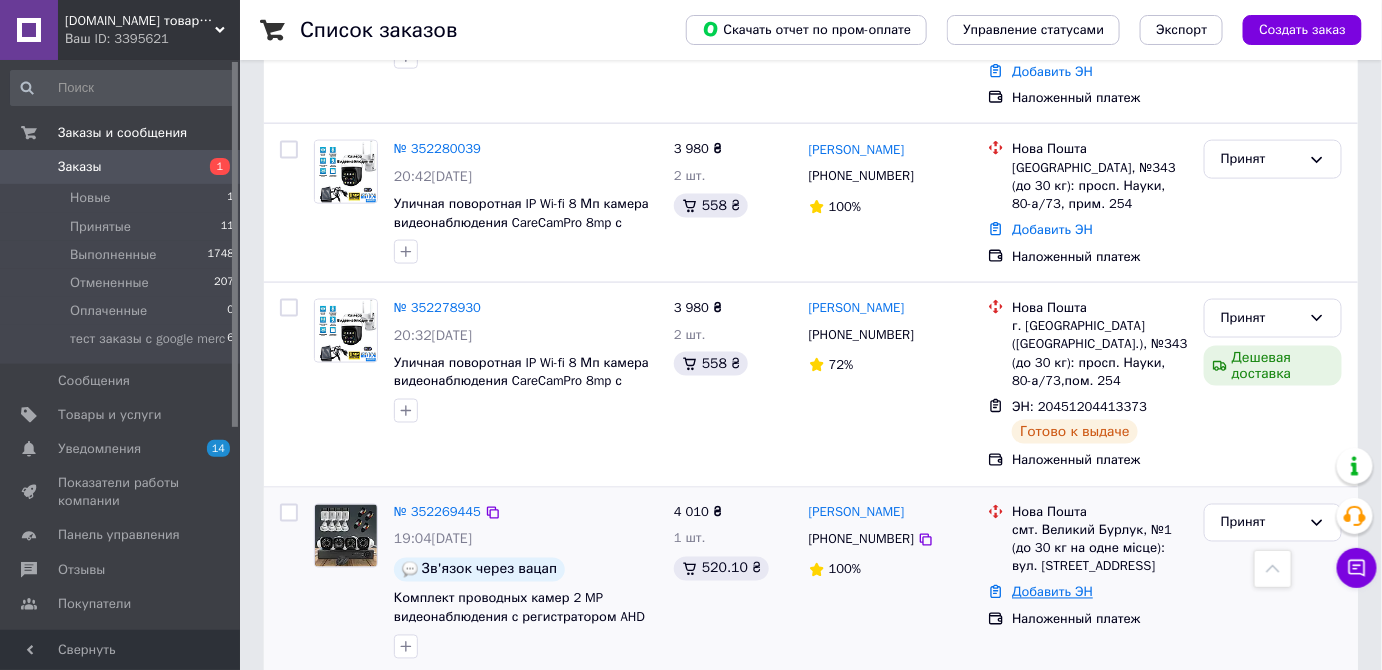 click on "Добавить ЭН" at bounding box center [1052, 592] 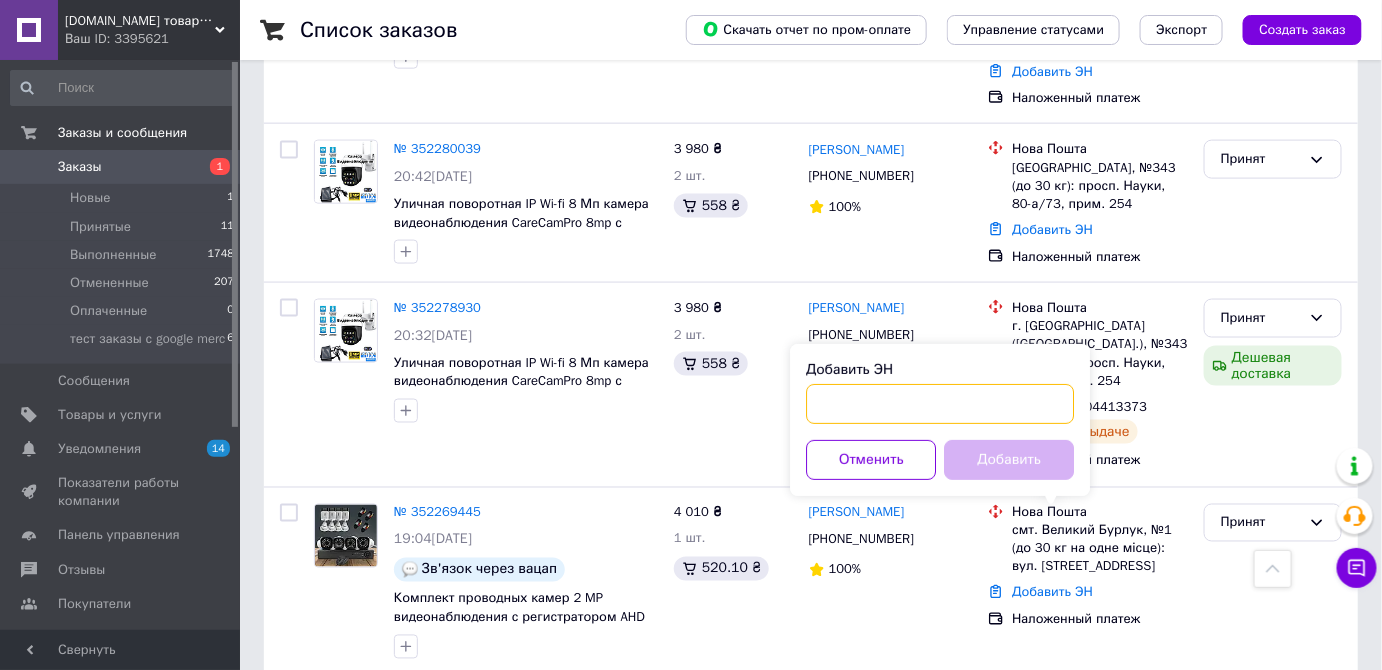 click on "Добавить ЭН" at bounding box center (940, 404) 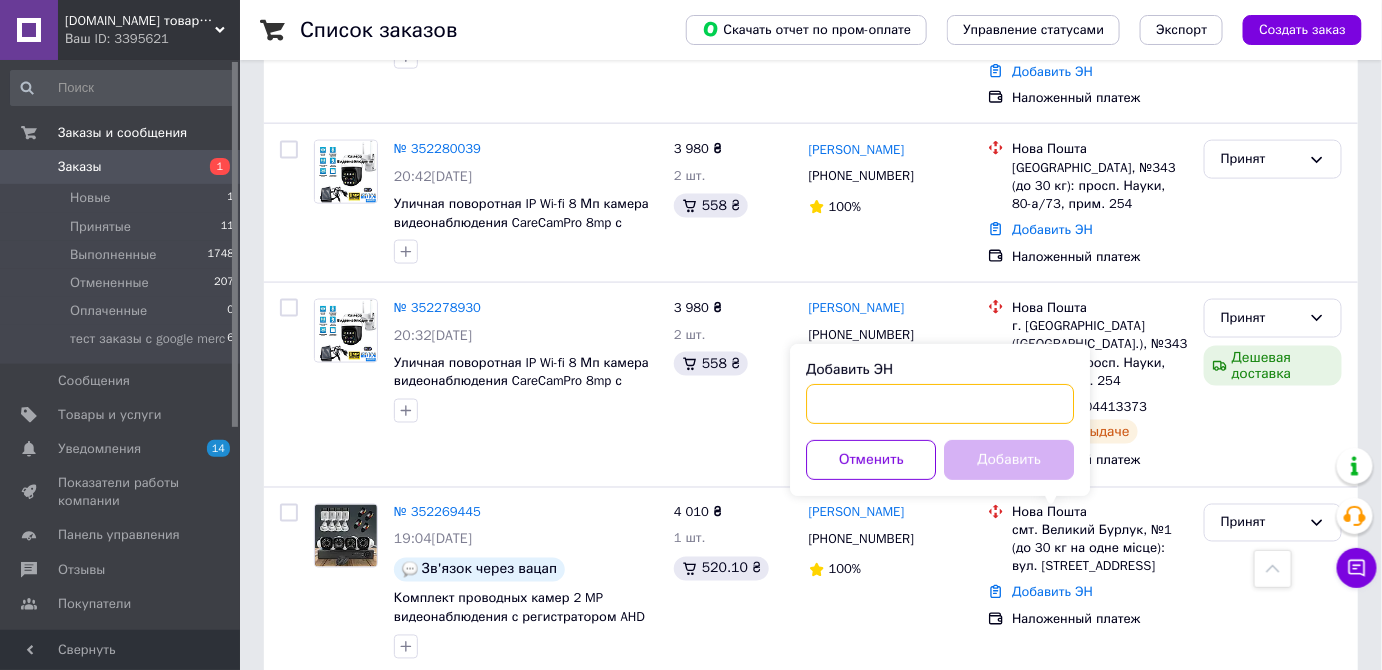 paste on "20451204856747" 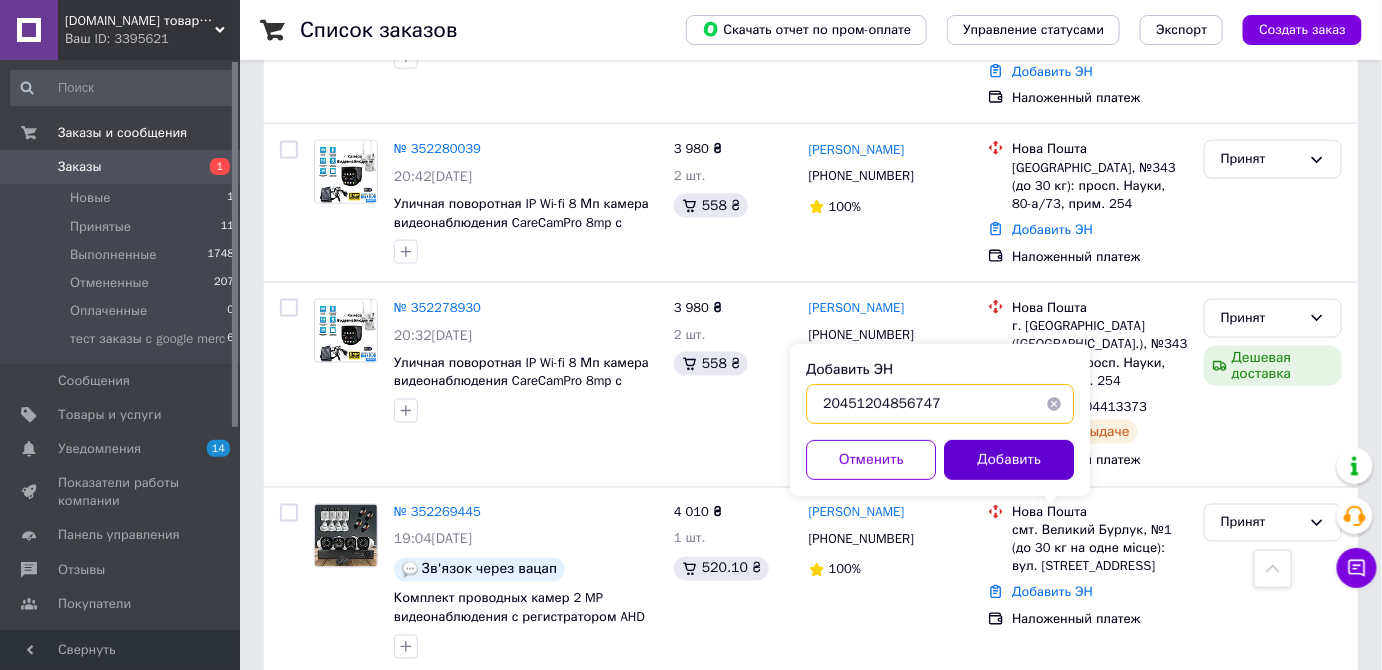 type on "20451204856747" 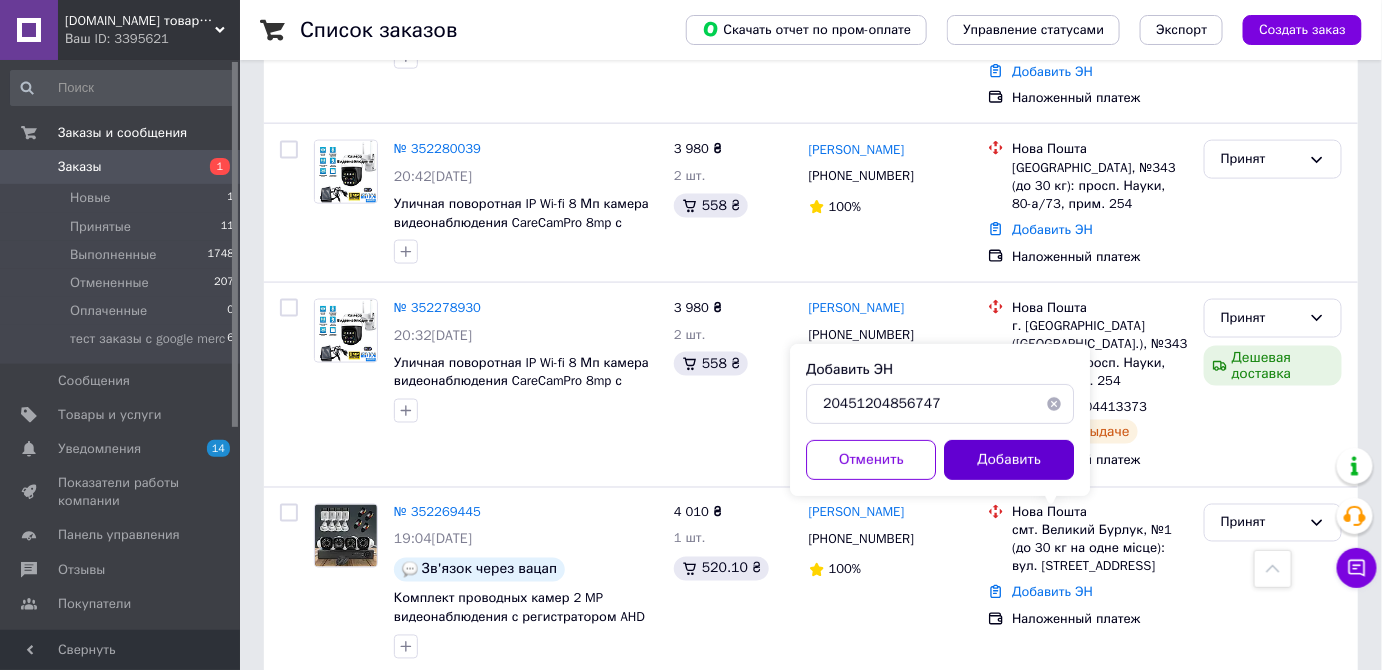 click on "Добавить" at bounding box center [1009, 460] 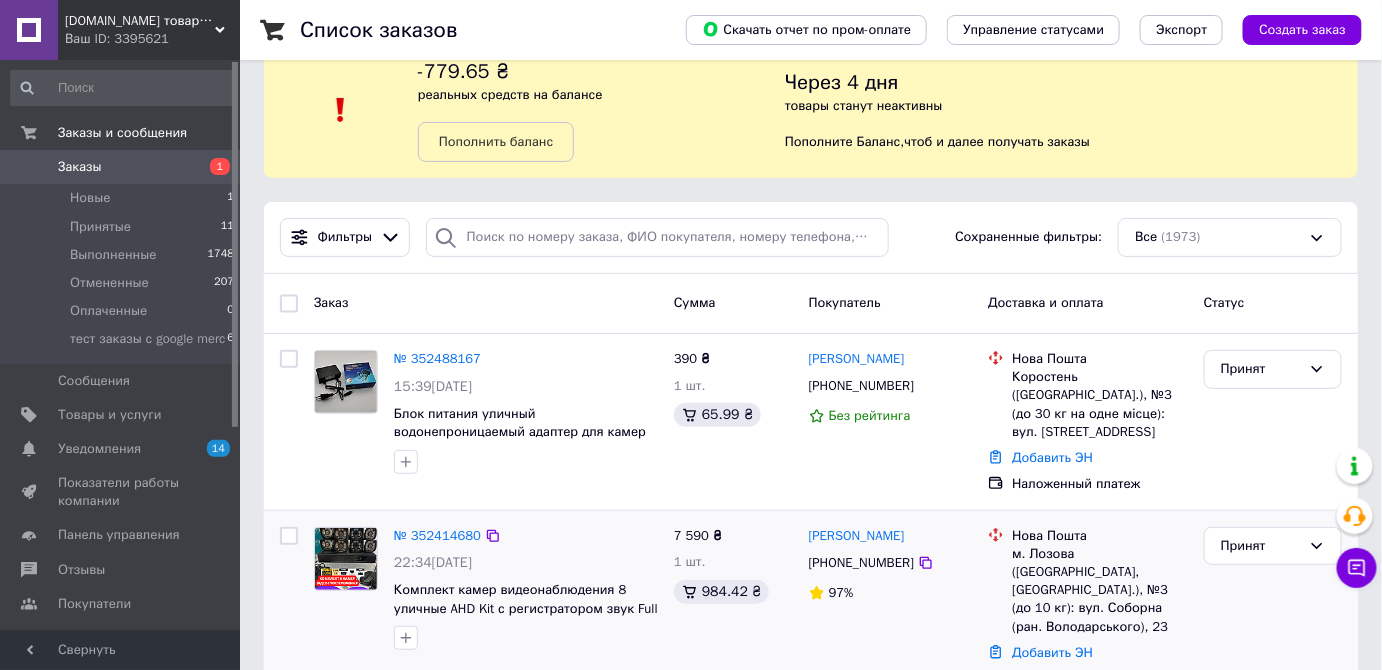 scroll, scrollTop: 0, scrollLeft: 0, axis: both 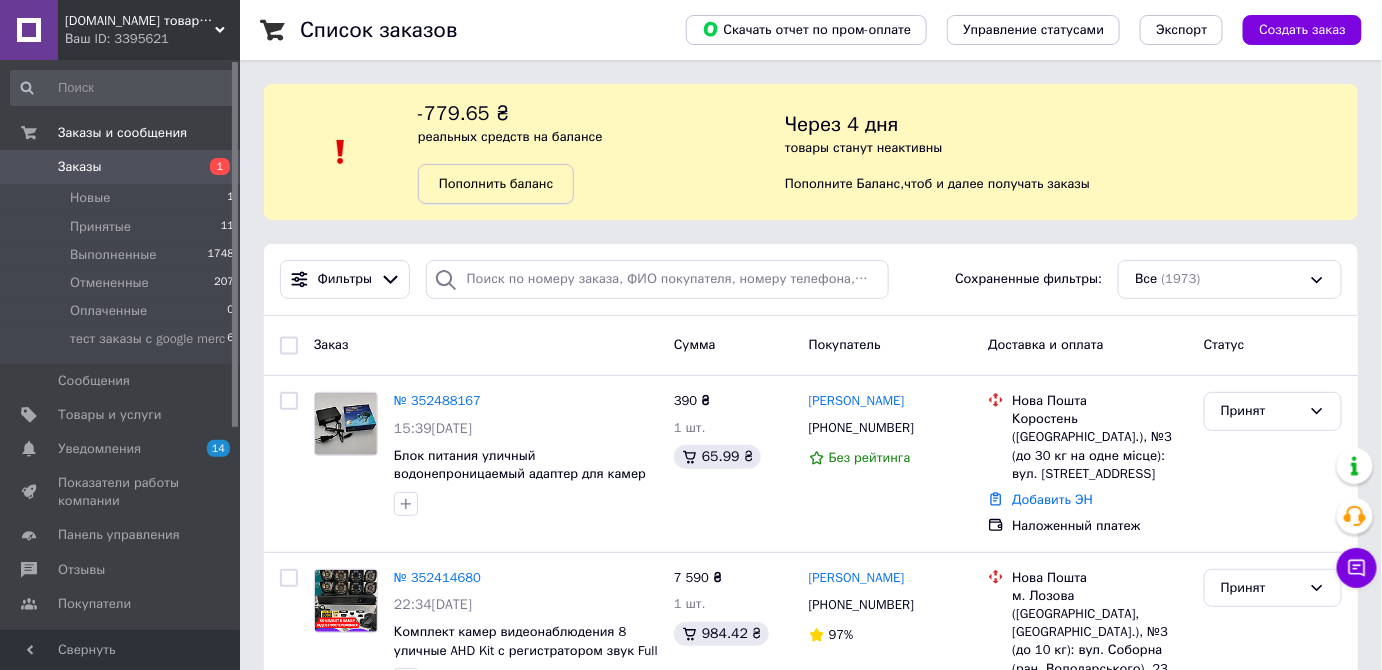 click on "Пополнить баланс" at bounding box center [496, 183] 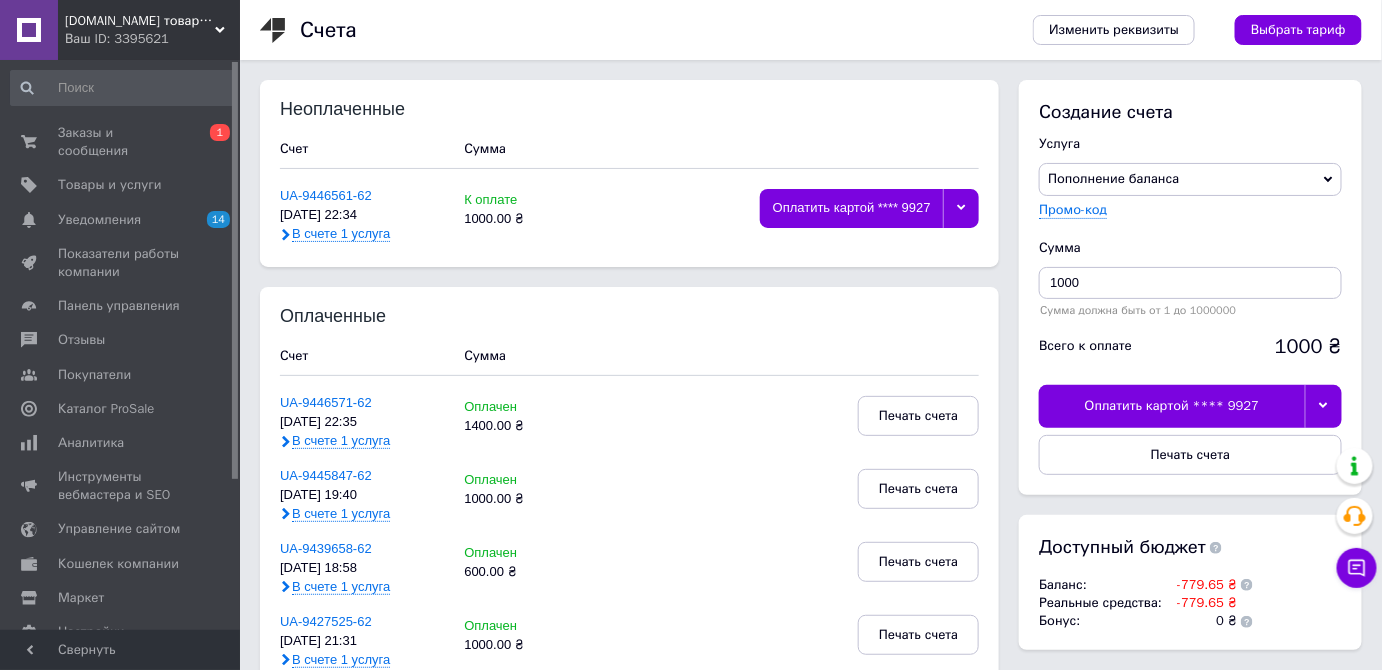 click at bounding box center [961, 208] 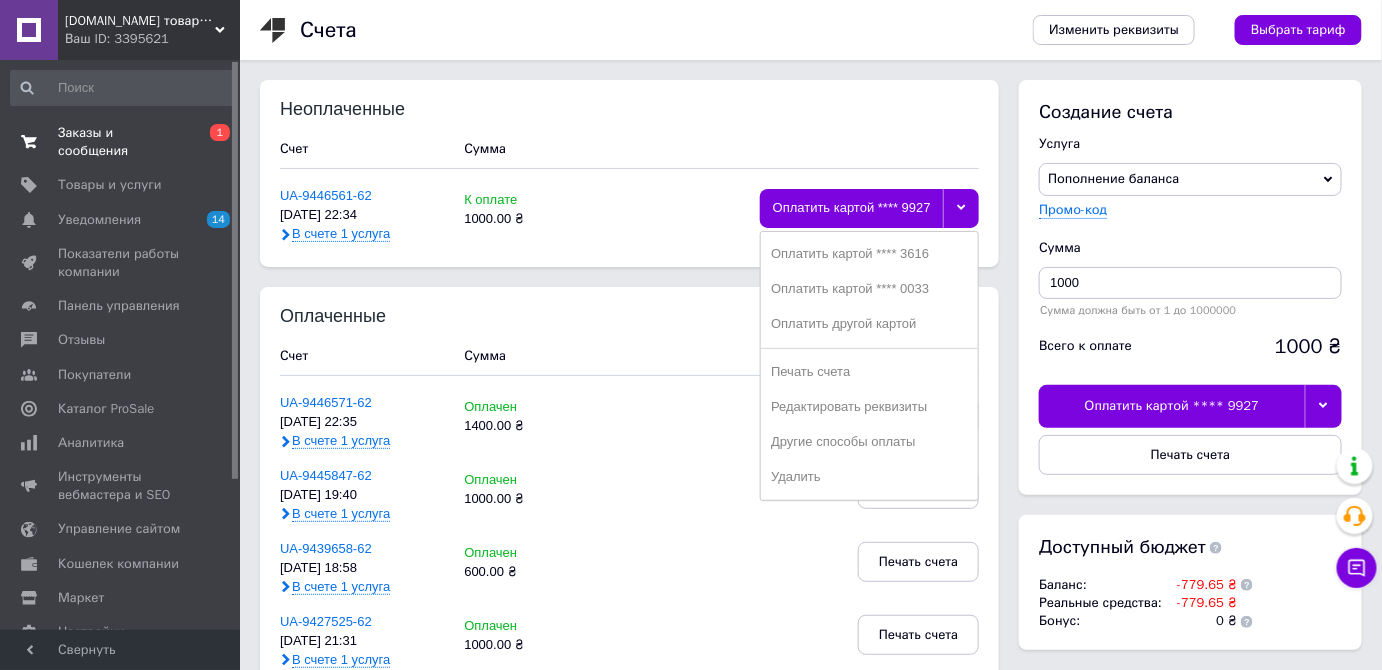 click on "Заказы и сообщения" at bounding box center [121, 142] 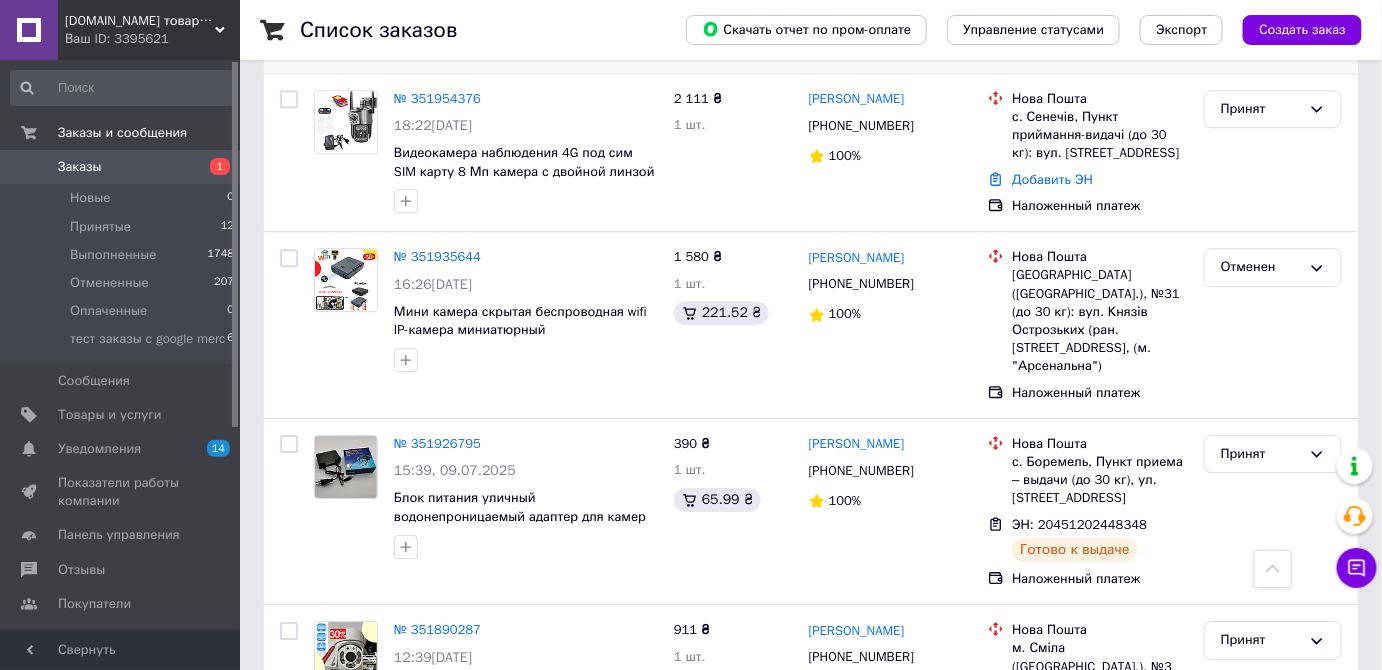 scroll, scrollTop: 2181, scrollLeft: 0, axis: vertical 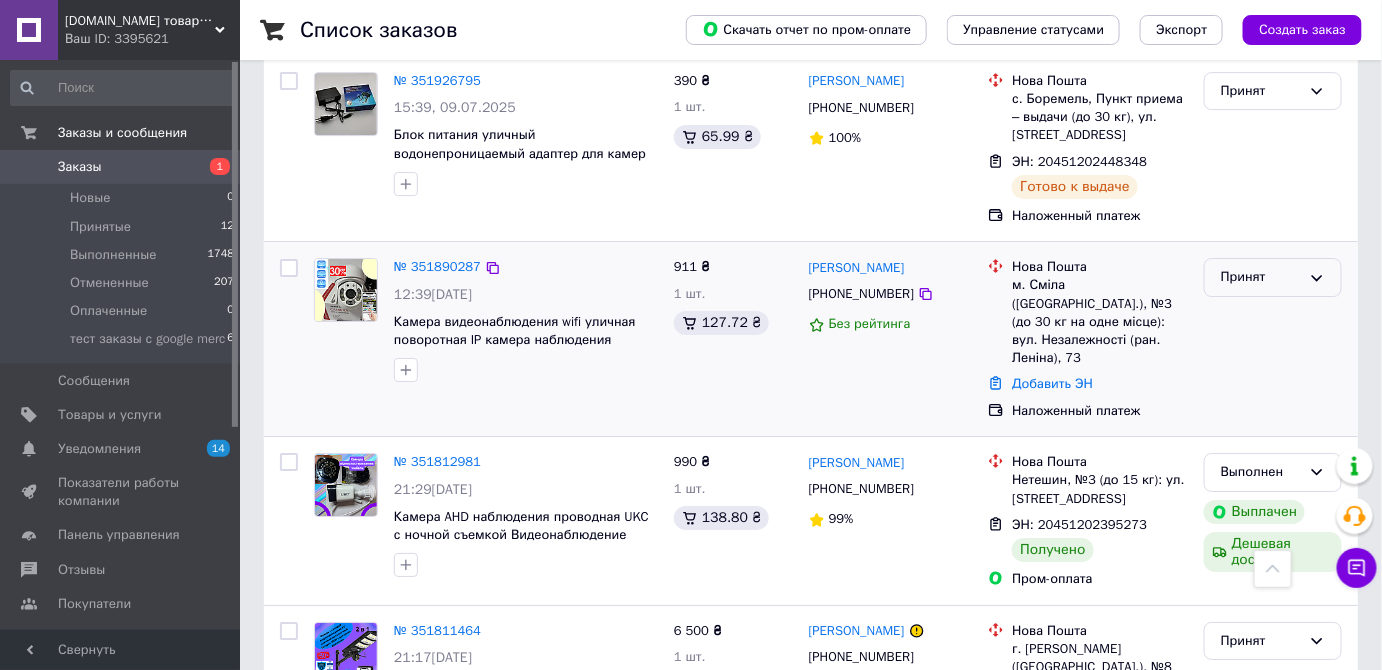 click on "Принят" at bounding box center (1261, 277) 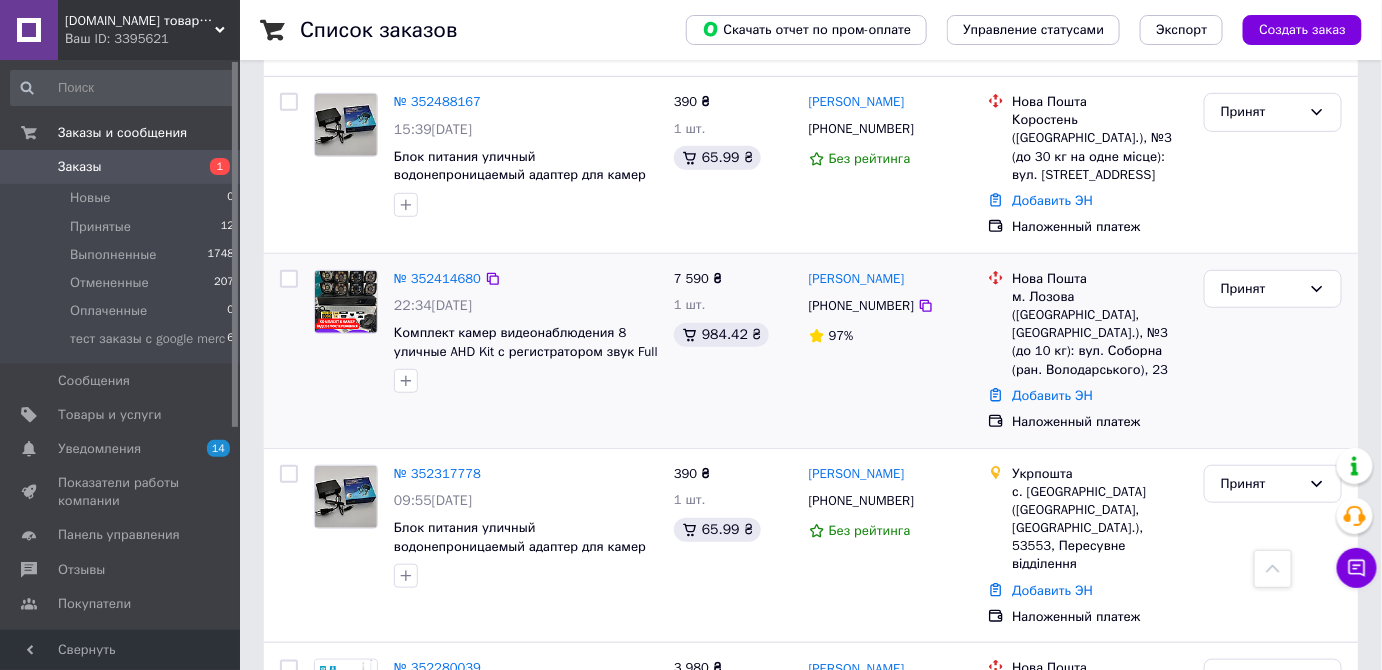 scroll, scrollTop: 90, scrollLeft: 0, axis: vertical 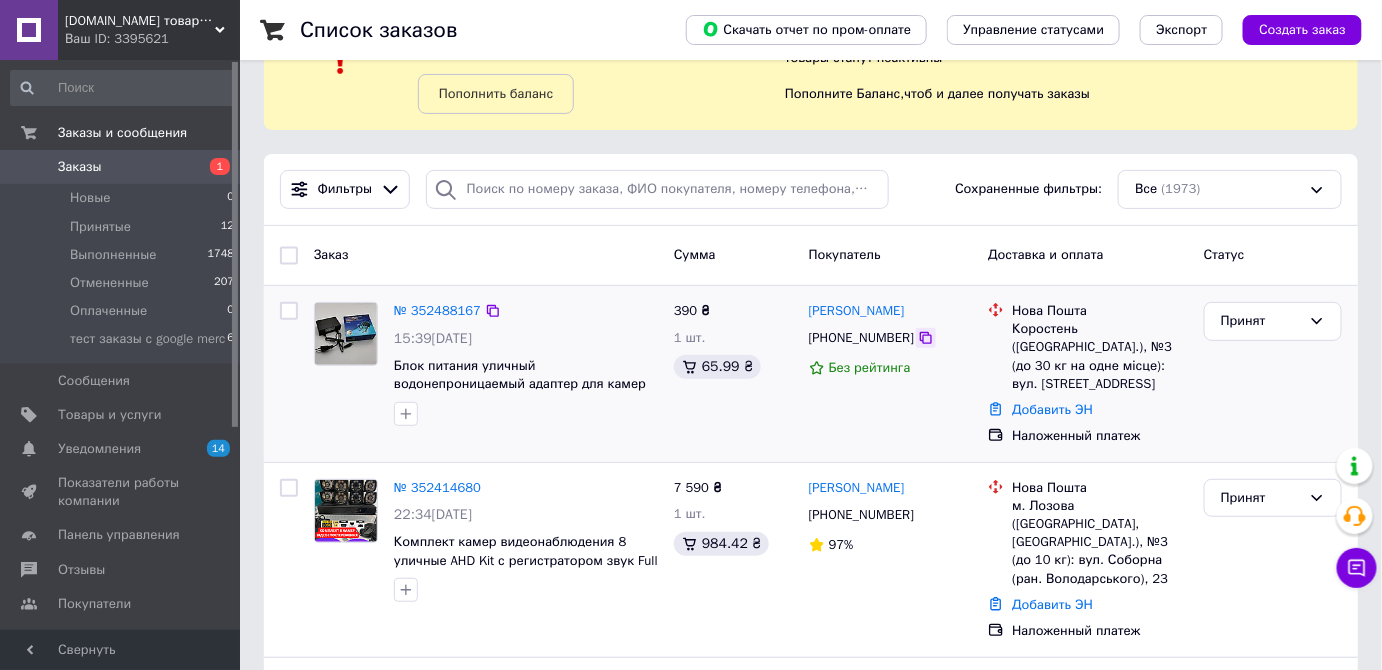 click 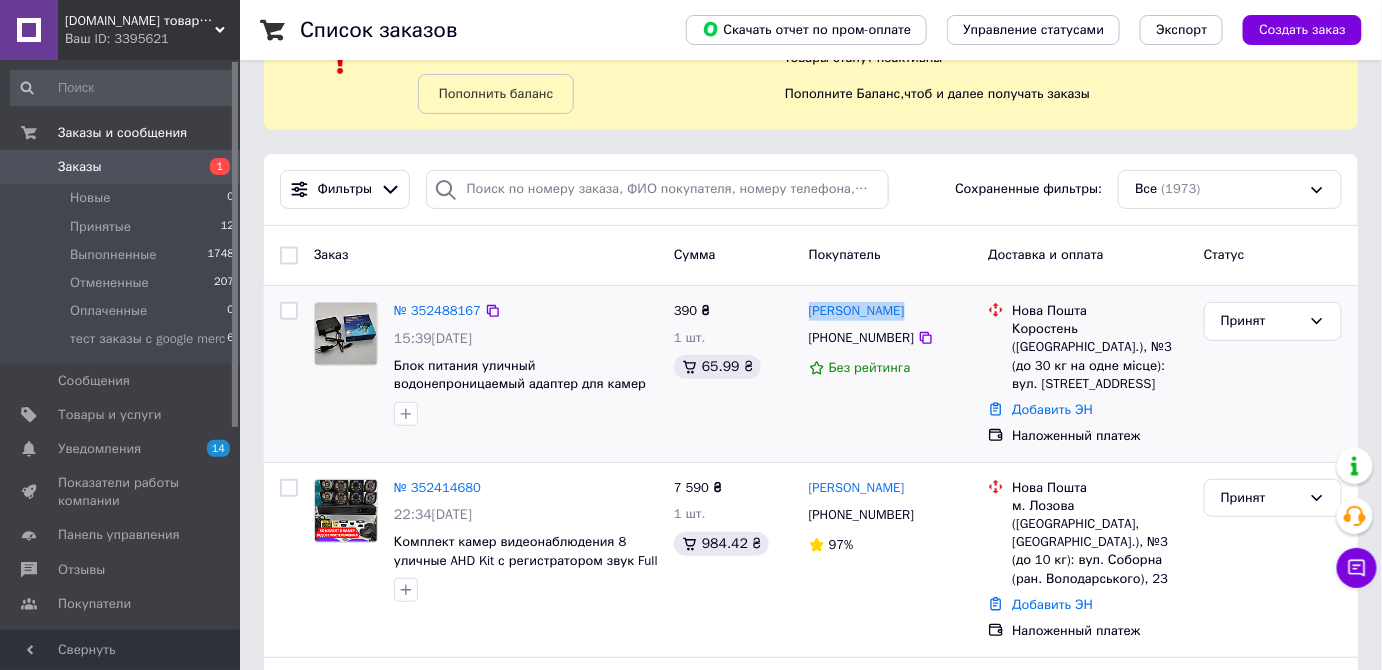drag, startPoint x: 901, startPoint y: 325, endPoint x: 806, endPoint y: 314, distance: 95.63472 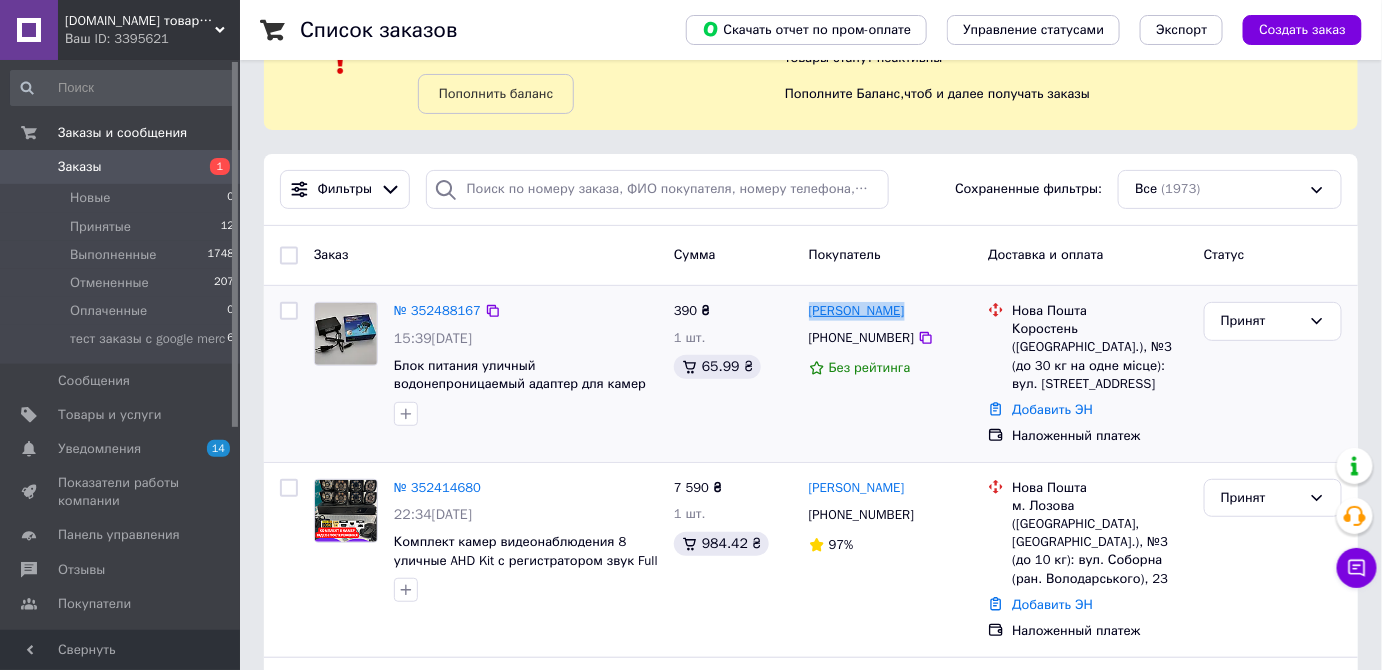 copy on "[PERSON_NAME]" 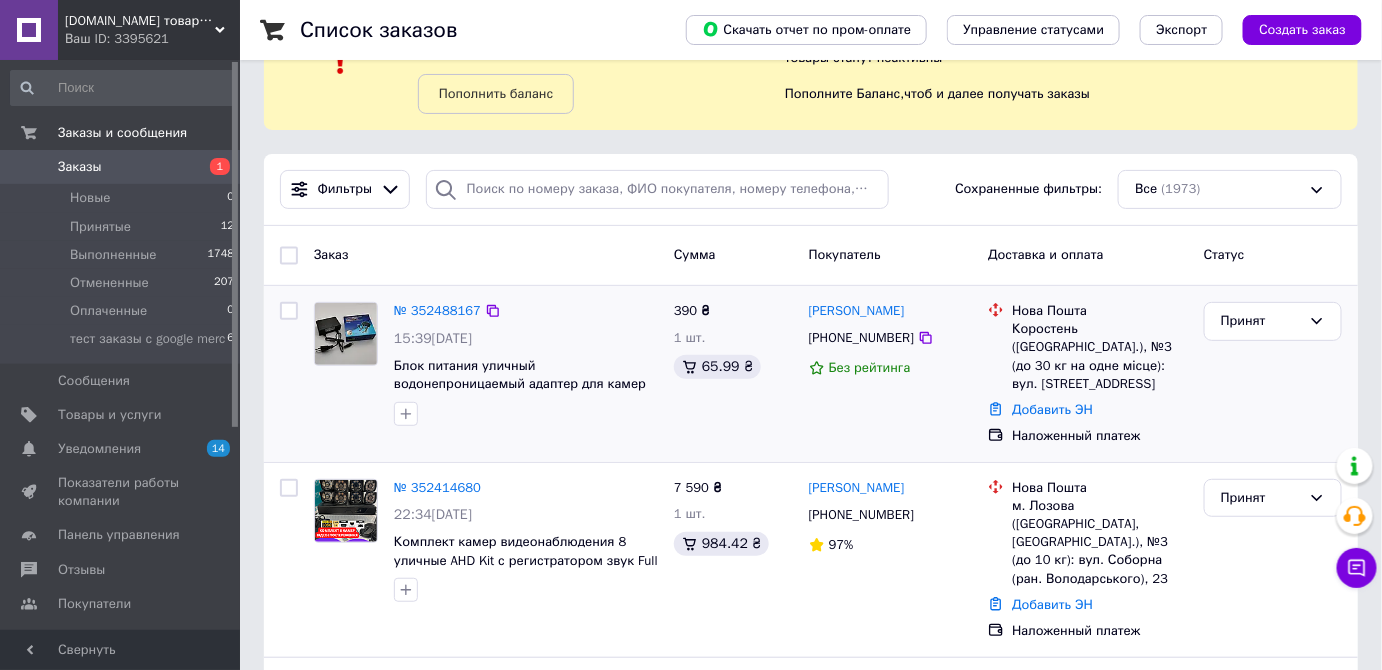 click on "Коростень ([GEOGRAPHIC_DATA].), №3 (до 30 кг на одне місце): вул. [STREET_ADDRESS]" at bounding box center [1100, 356] 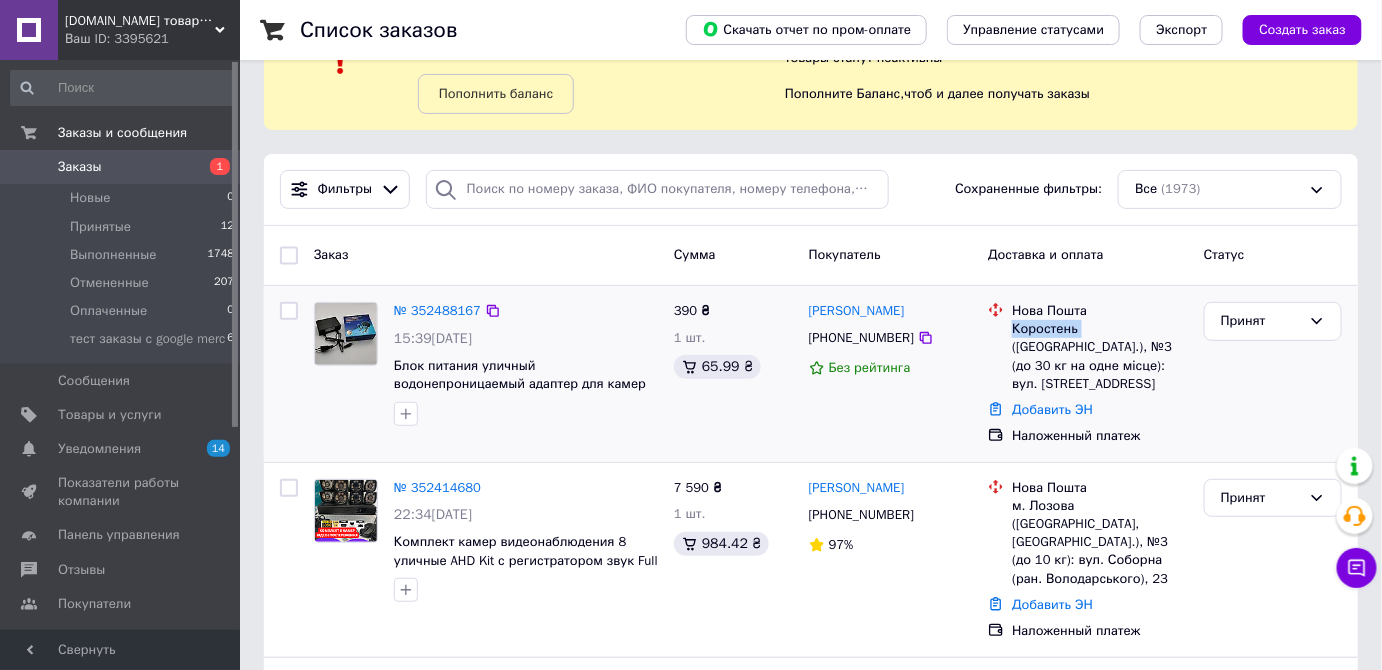click on "Коростень ([GEOGRAPHIC_DATA].), №3 (до 30 кг на одне місце): вул. [STREET_ADDRESS]" at bounding box center (1100, 356) 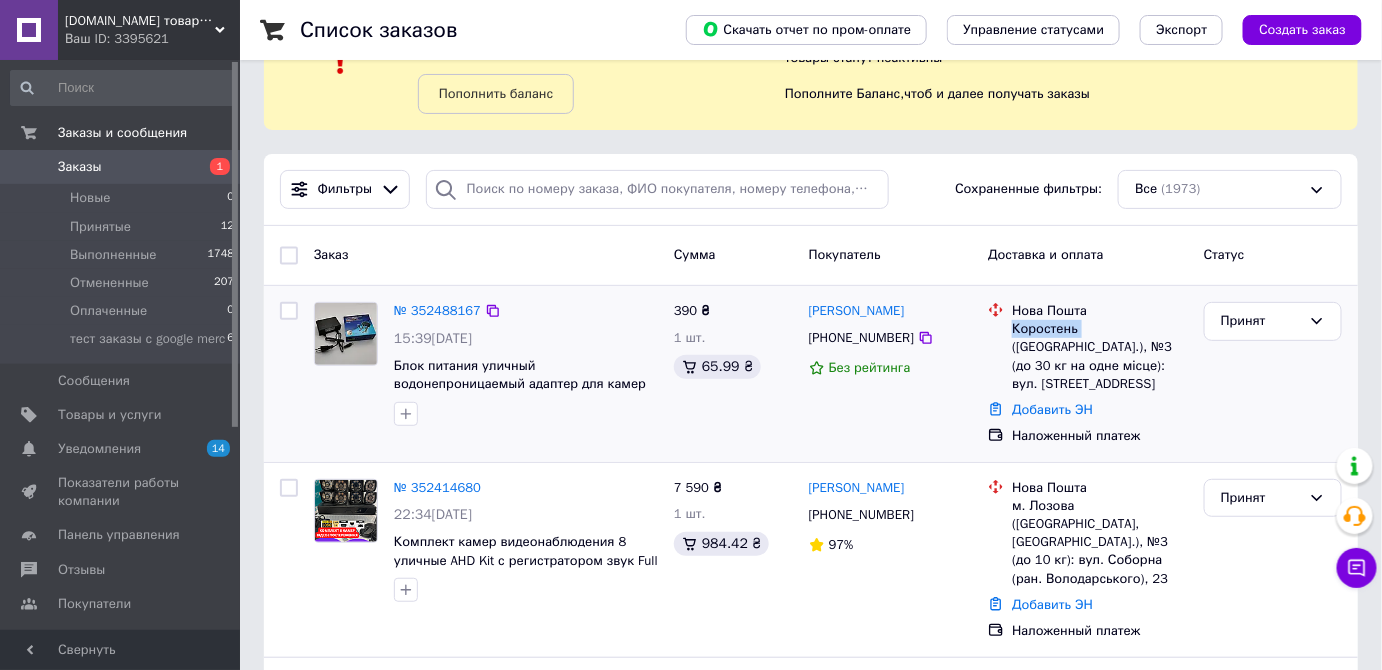 copy on "Коростень" 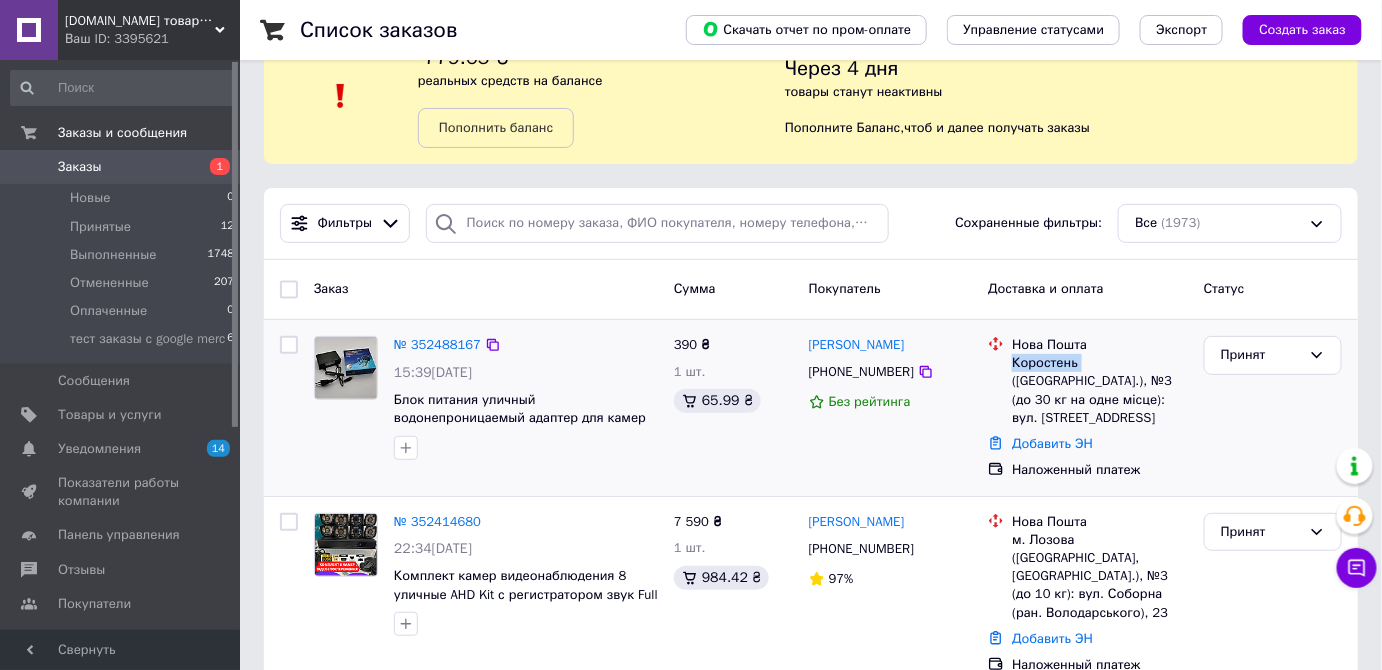 scroll, scrollTop: 0, scrollLeft: 0, axis: both 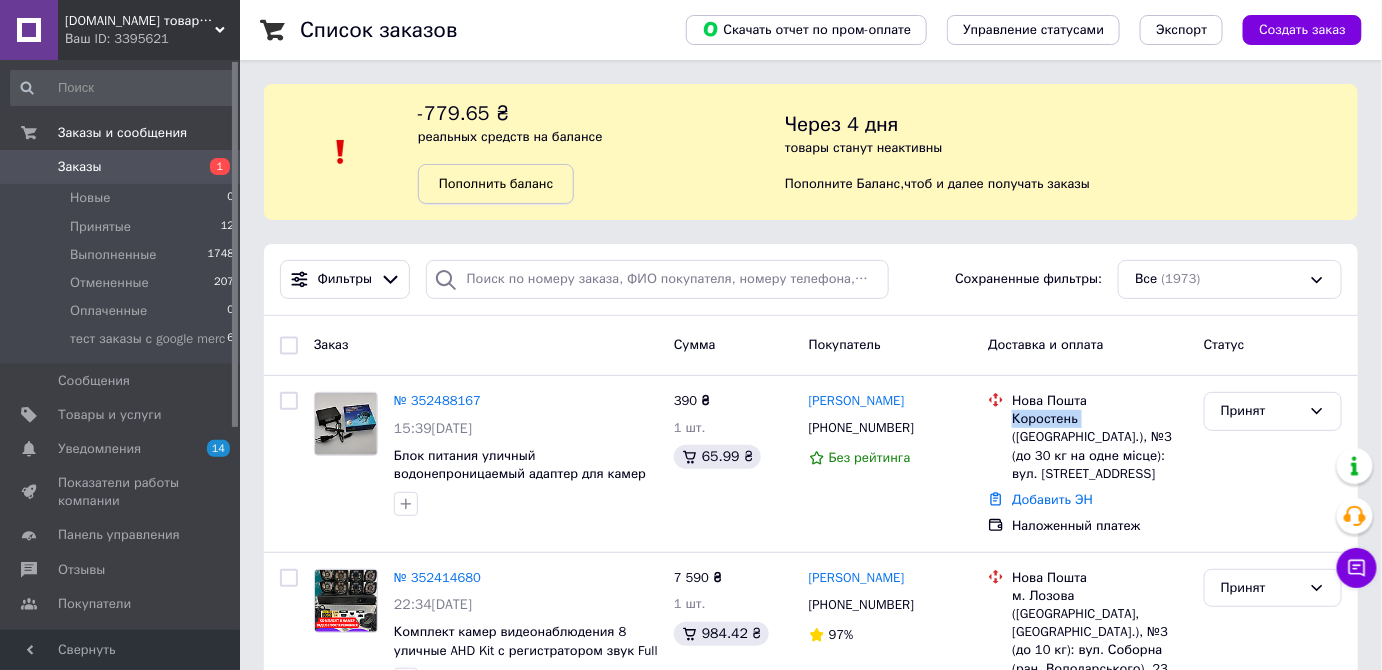 click on "Пополнить баланс" at bounding box center [496, 183] 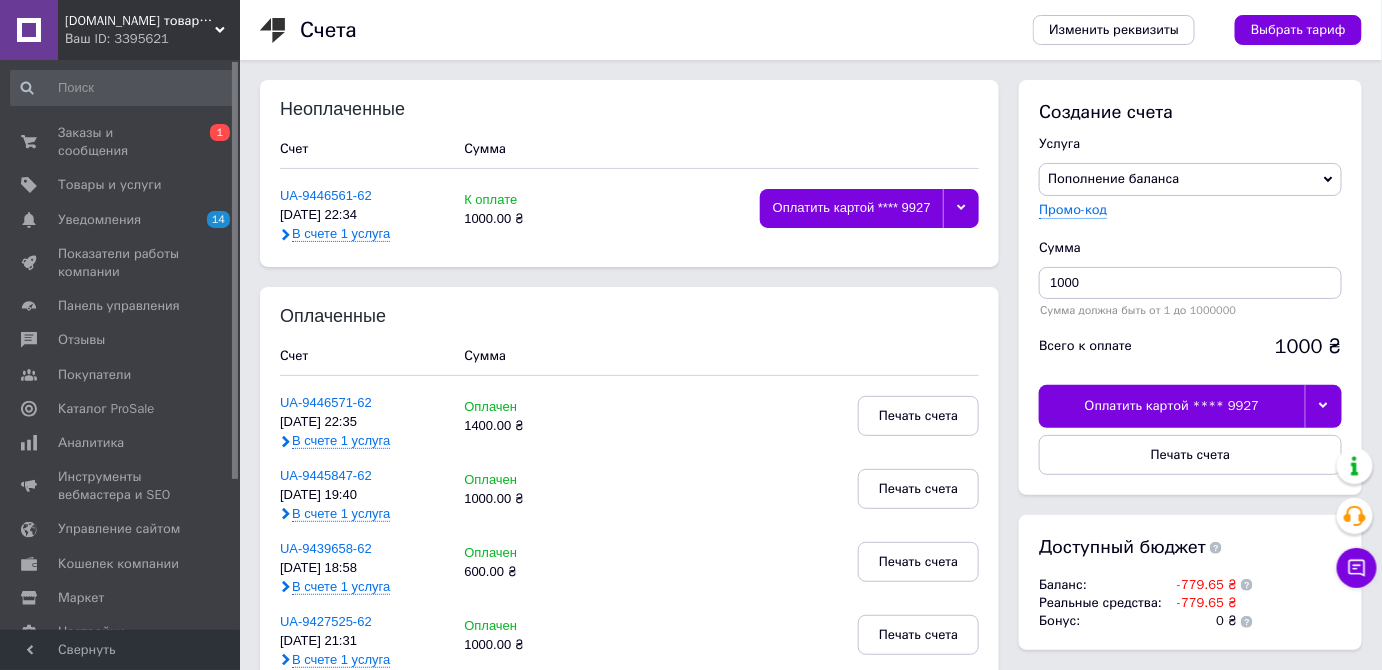 click at bounding box center [1323, 406] 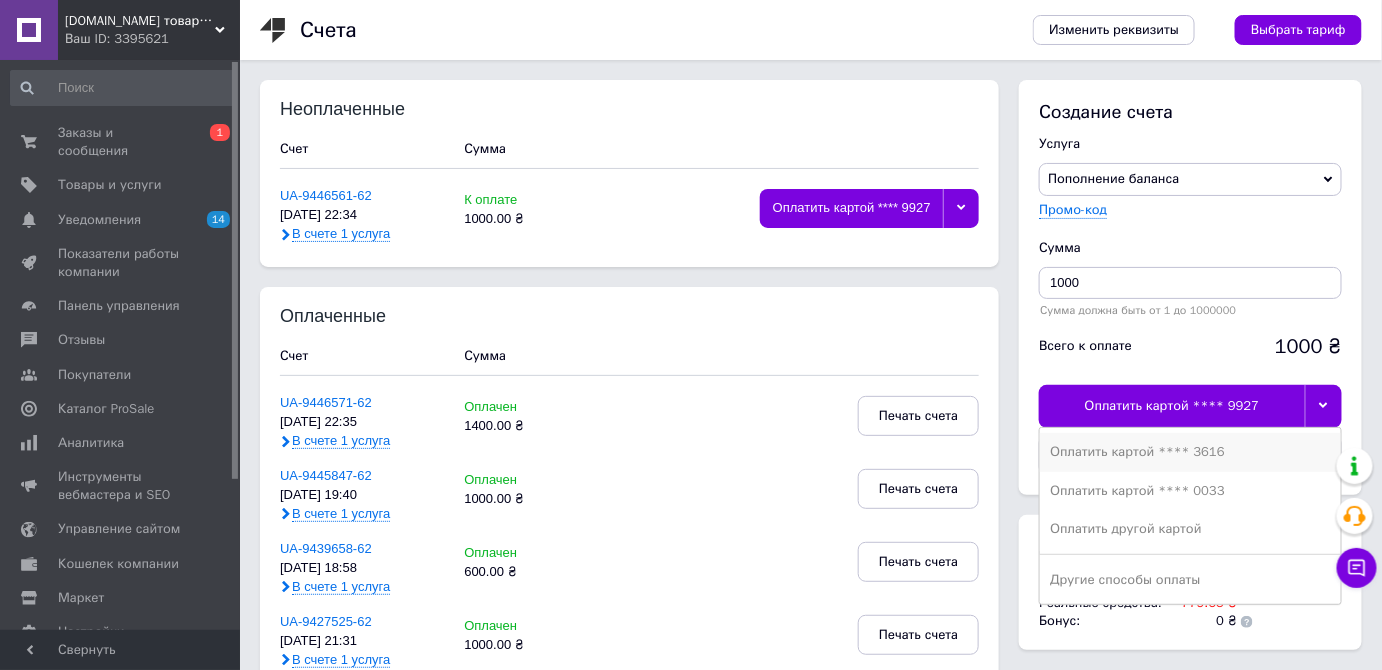 click on "Оплатить картой  **** 3616" at bounding box center (1190, 452) 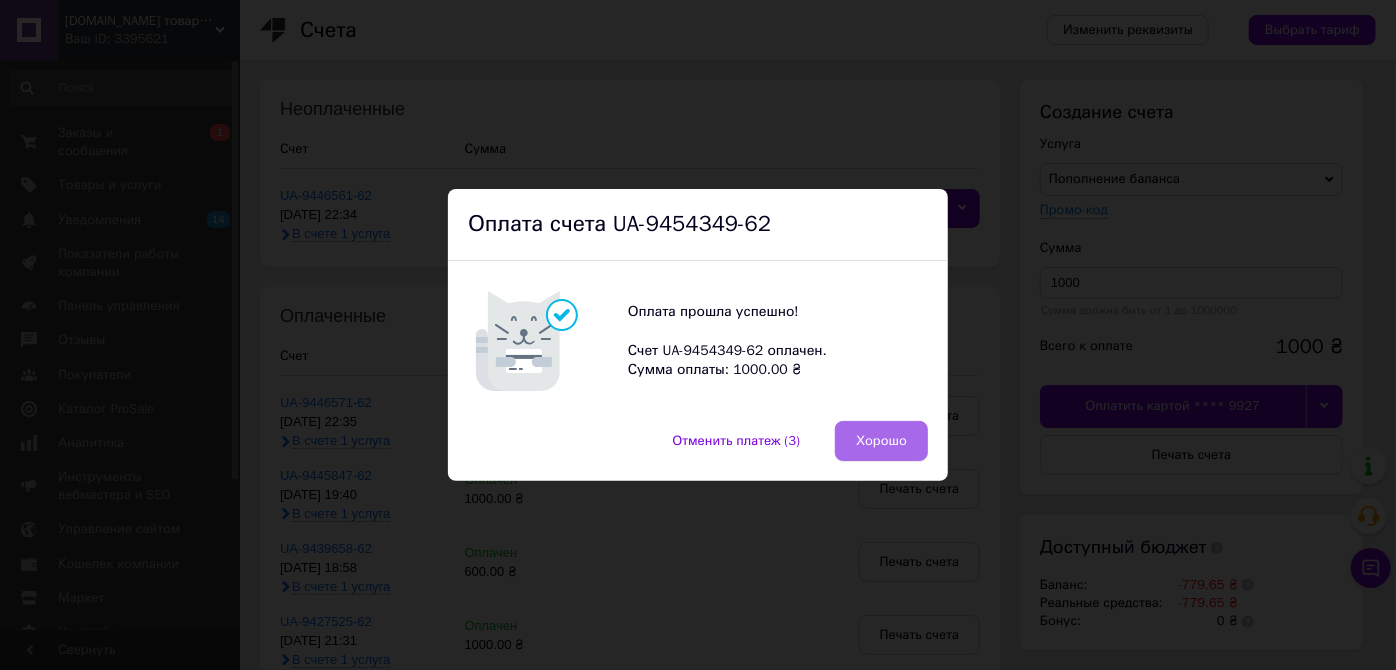 click on "Хорошо" at bounding box center [881, 441] 